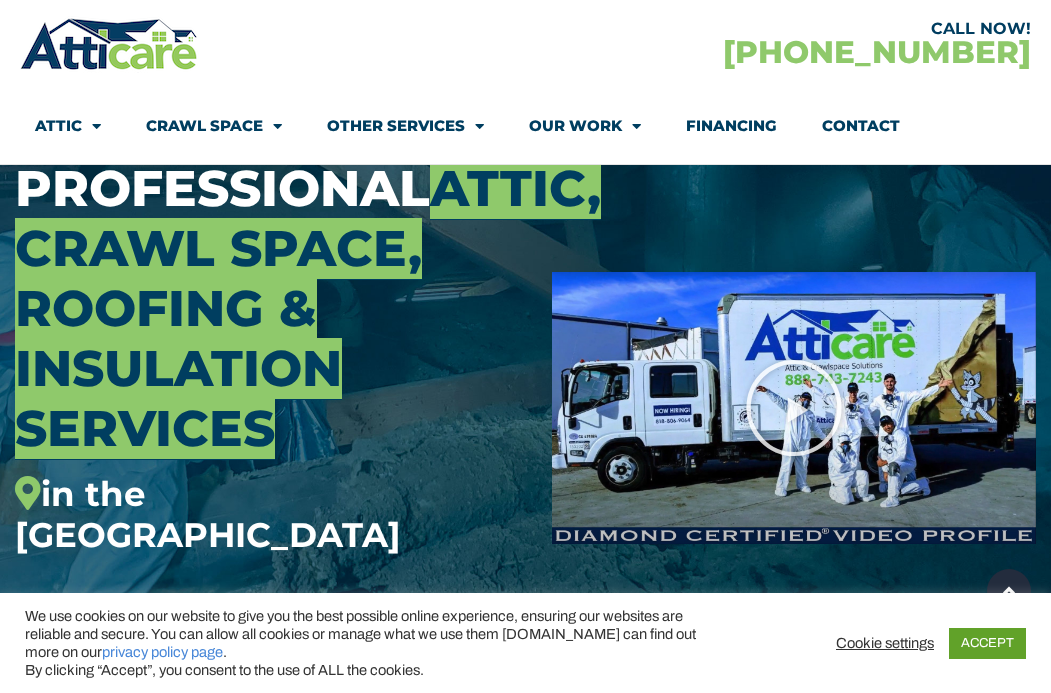 scroll, scrollTop: 202, scrollLeft: 0, axis: vertical 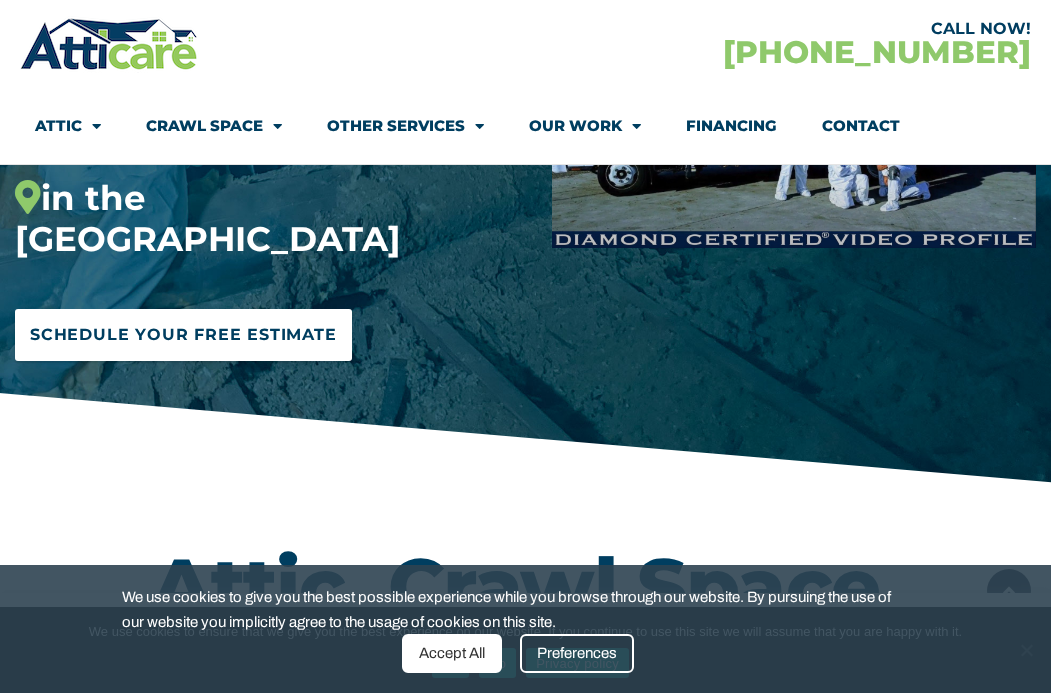 click on "Schedule Your Free Estimate" at bounding box center [183, 335] 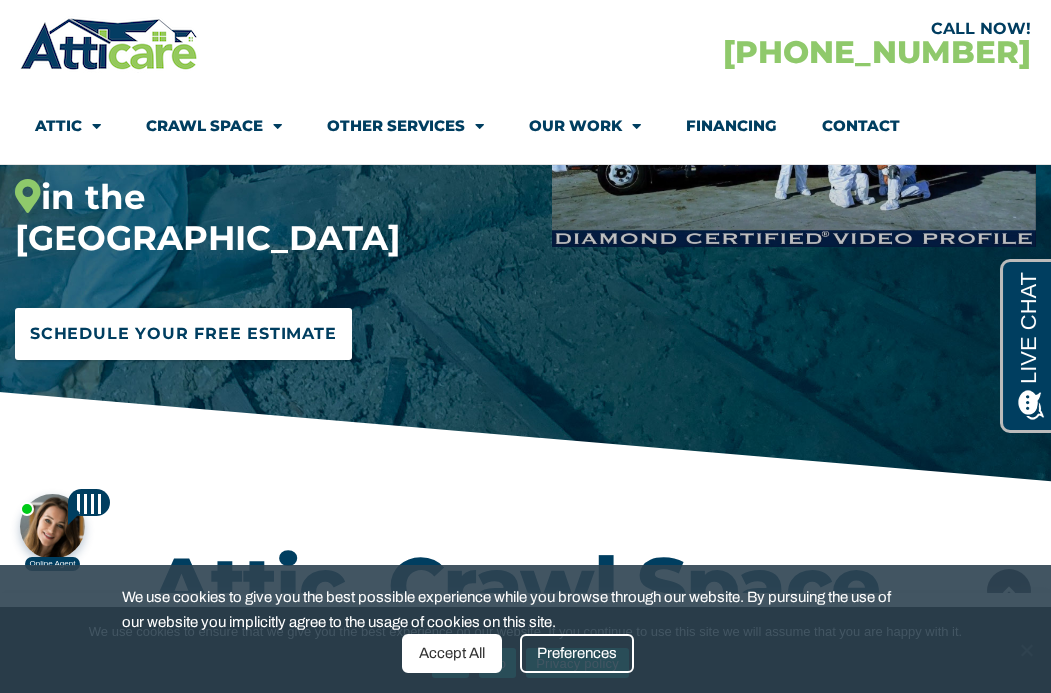 scroll, scrollTop: 0, scrollLeft: 0, axis: both 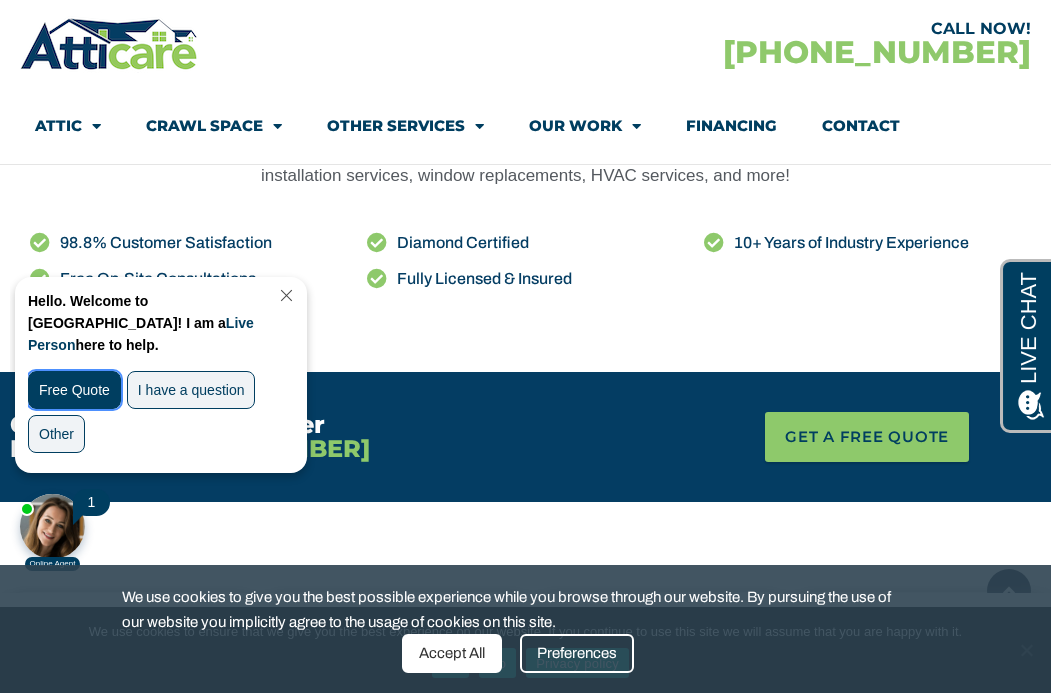 click on "Free Quote" at bounding box center [74, 390] 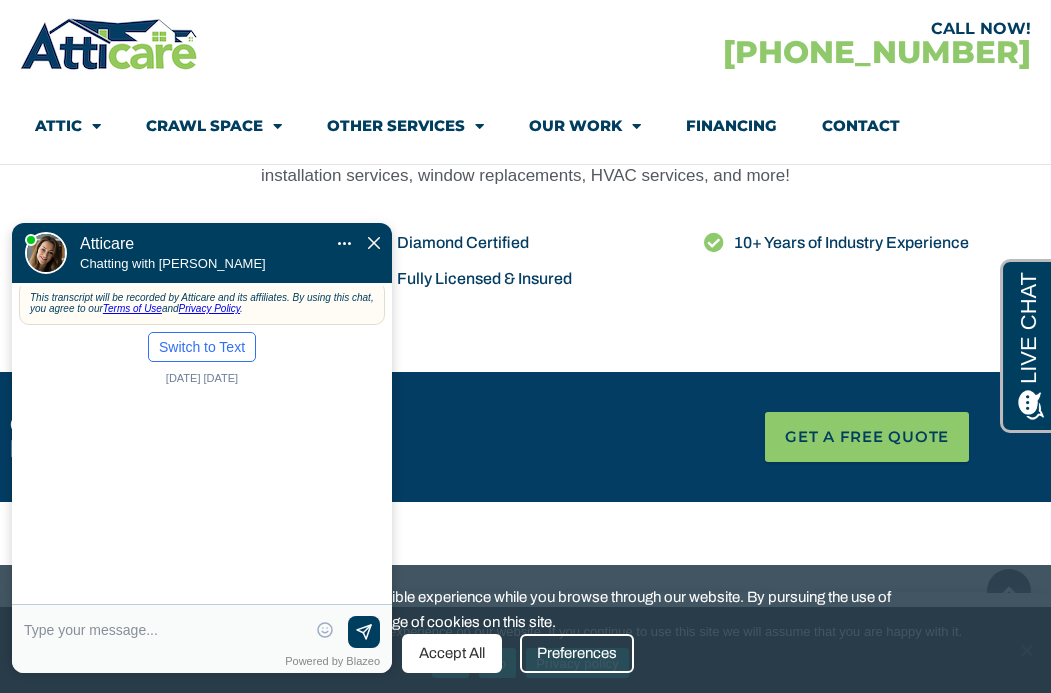 scroll, scrollTop: 0, scrollLeft: 0, axis: both 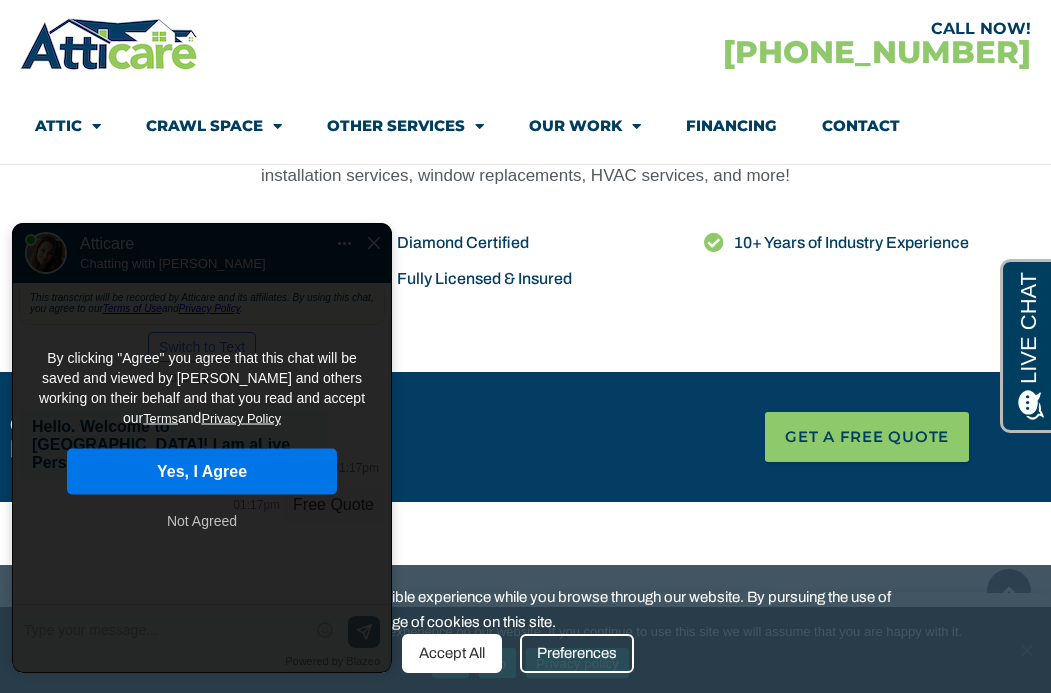 click on "Yes, I Agree" at bounding box center (202, 472) 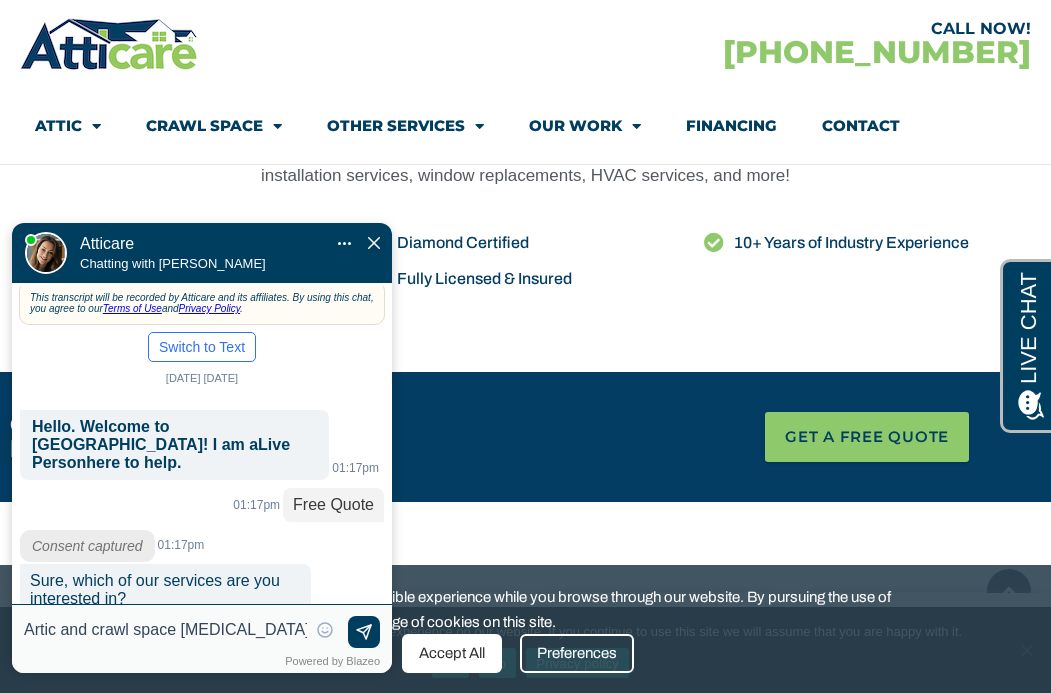 type on "Artic and crawl space insulat" 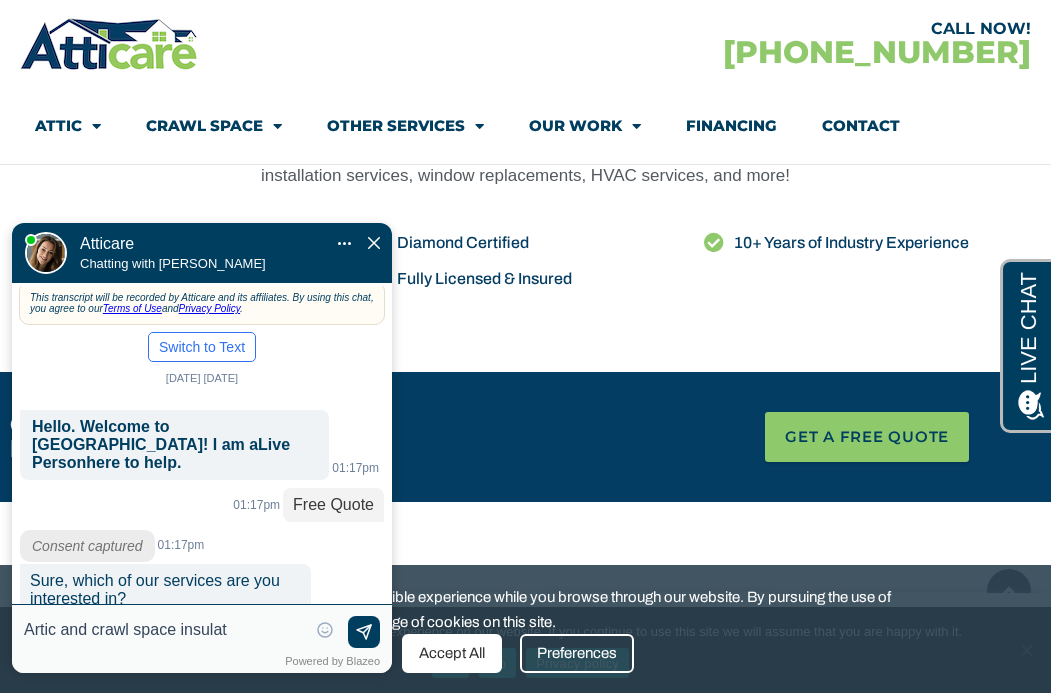 type on "Artic and crawl space insulat" 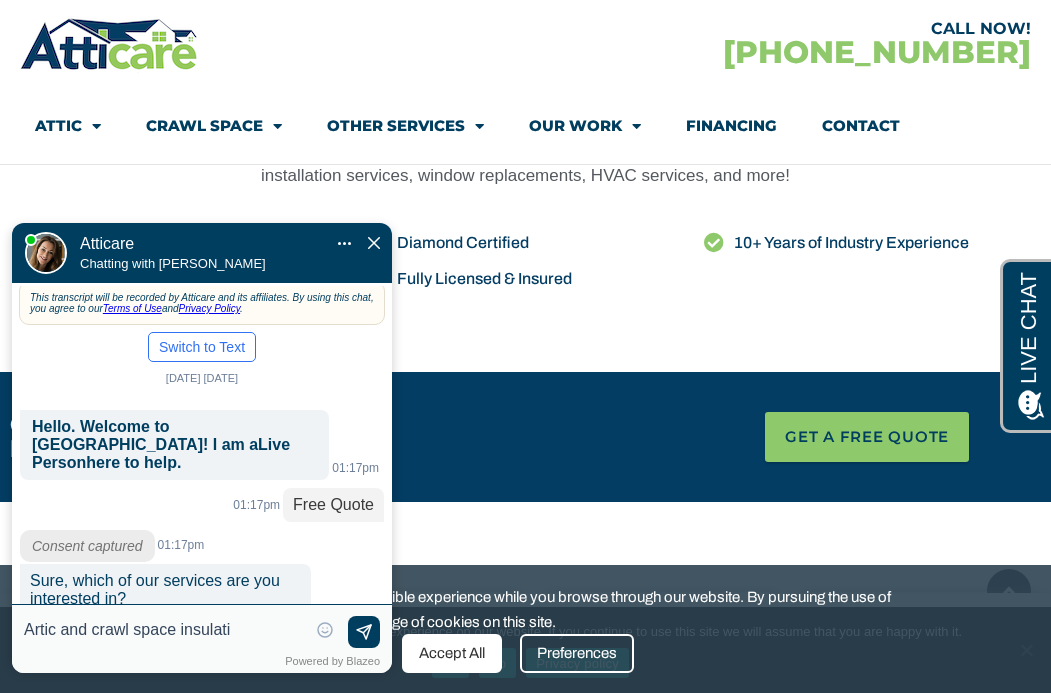 scroll, scrollTop: 0, scrollLeft: 0, axis: both 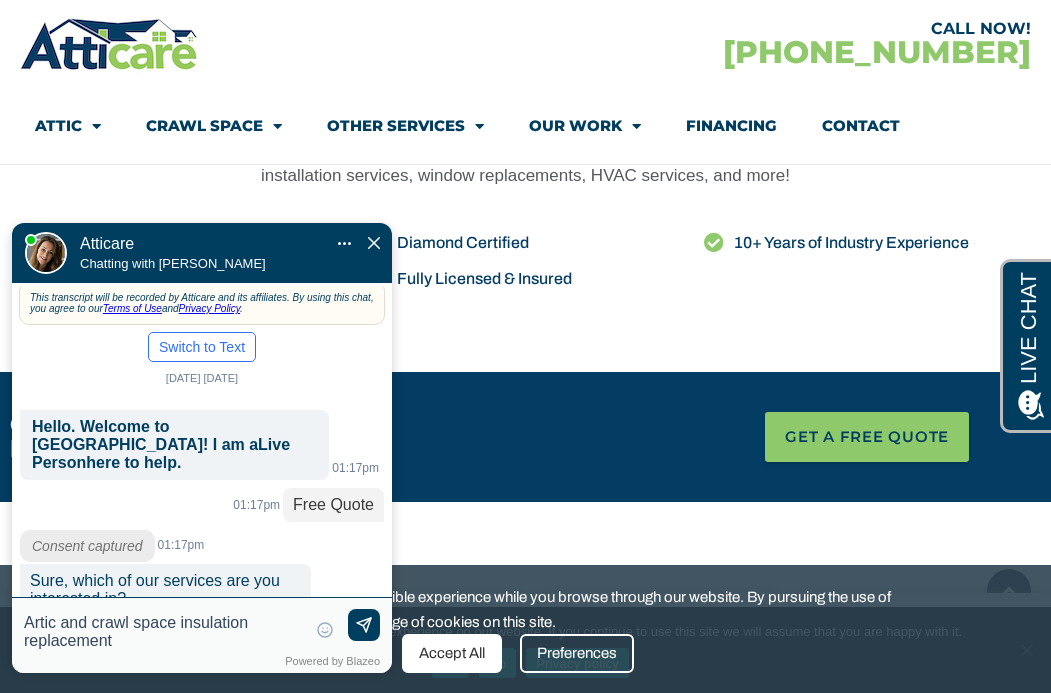 click on "Artic and crawl space insulation replacement" at bounding box center (165, 635) 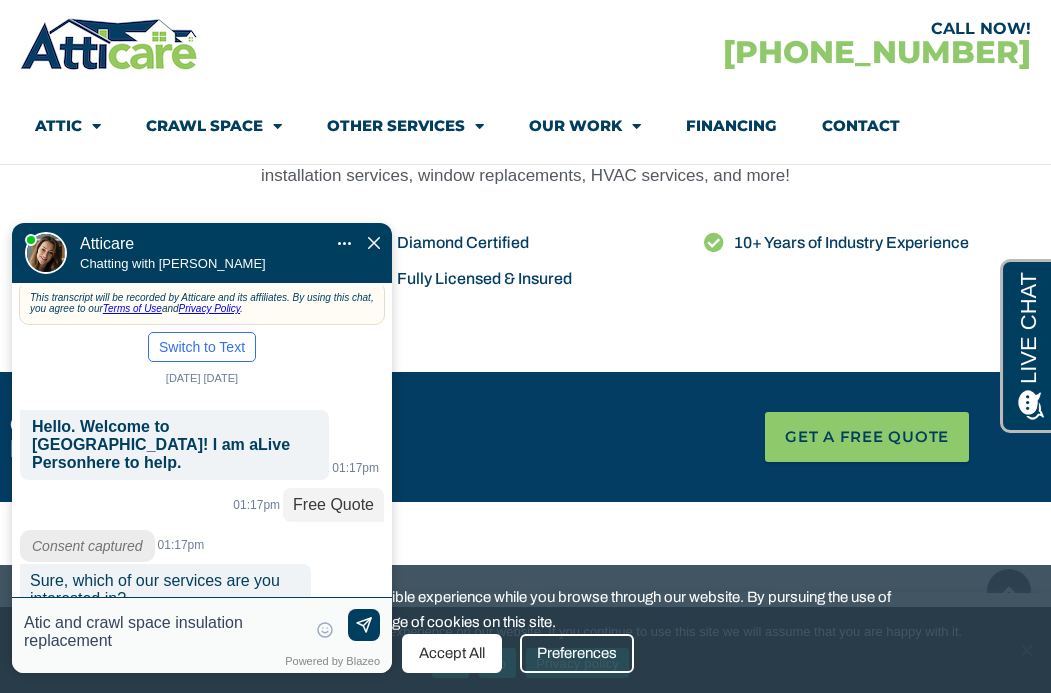 type on "Attic and crawl space insulation replacement" 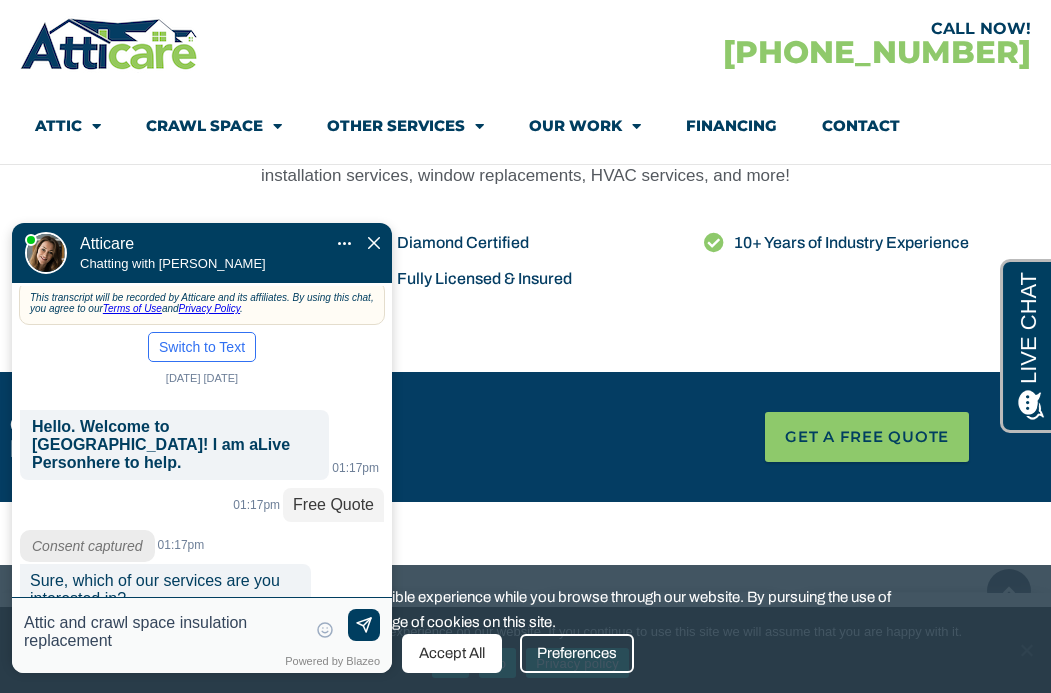 type 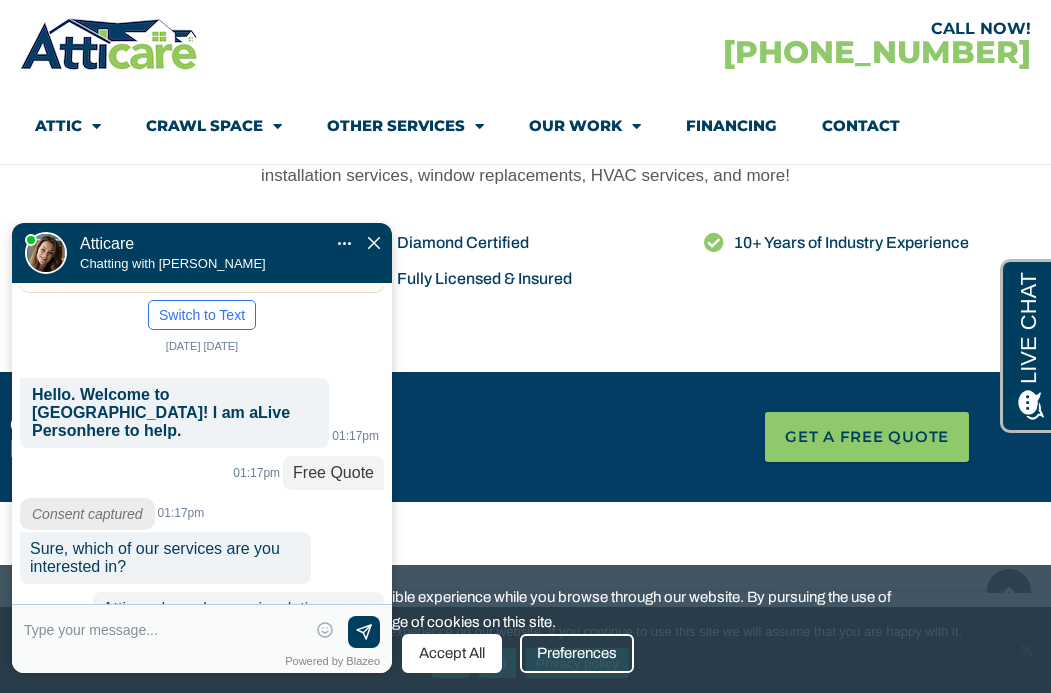 scroll, scrollTop: 73, scrollLeft: 0, axis: vertical 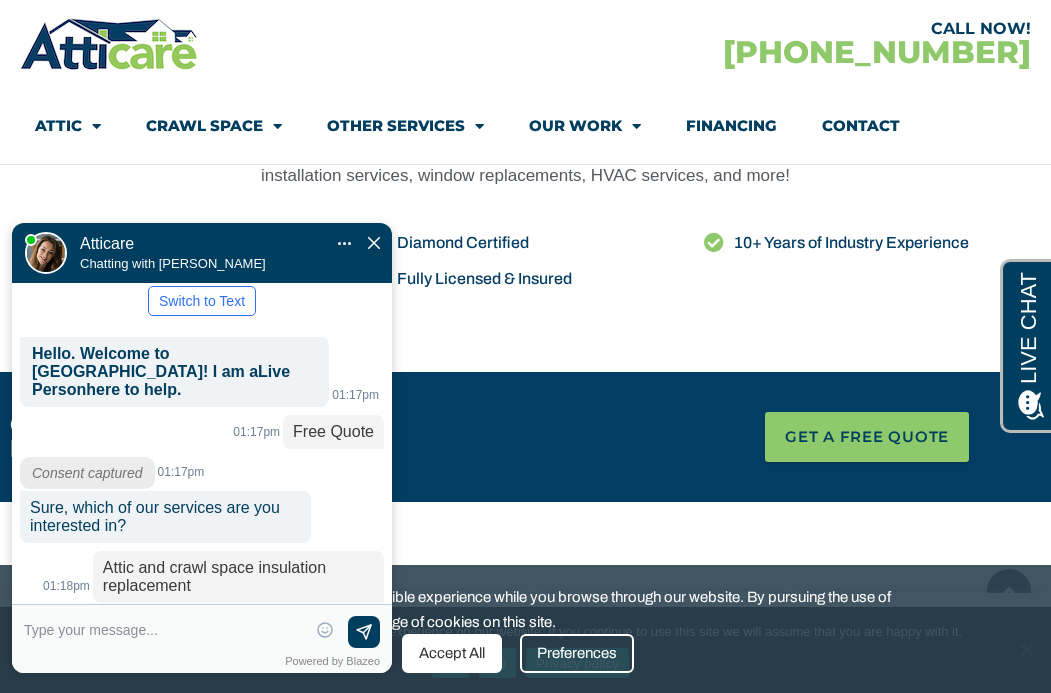 click on "We use cookies to give you the best possible experience while you browse through our website. By pursuing the use of our website you implicitly agree to the usage of cookies on this site." at bounding box center (518, 609) 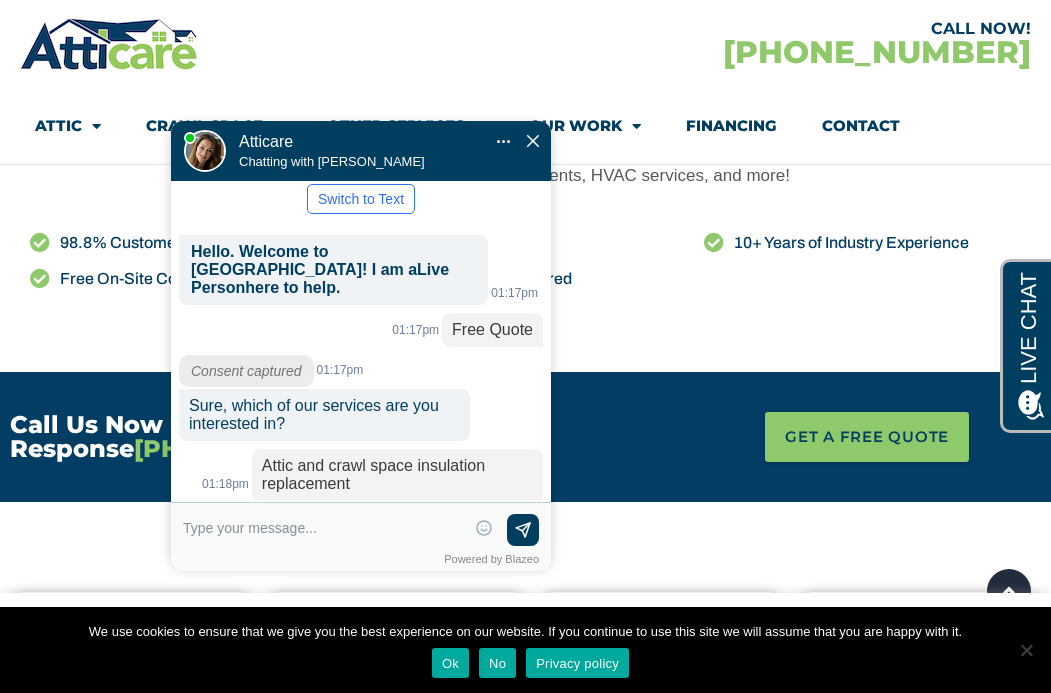 drag, startPoint x: 247, startPoint y: 202, endPoint x: 406, endPoint y: 100, distance: 188.90474 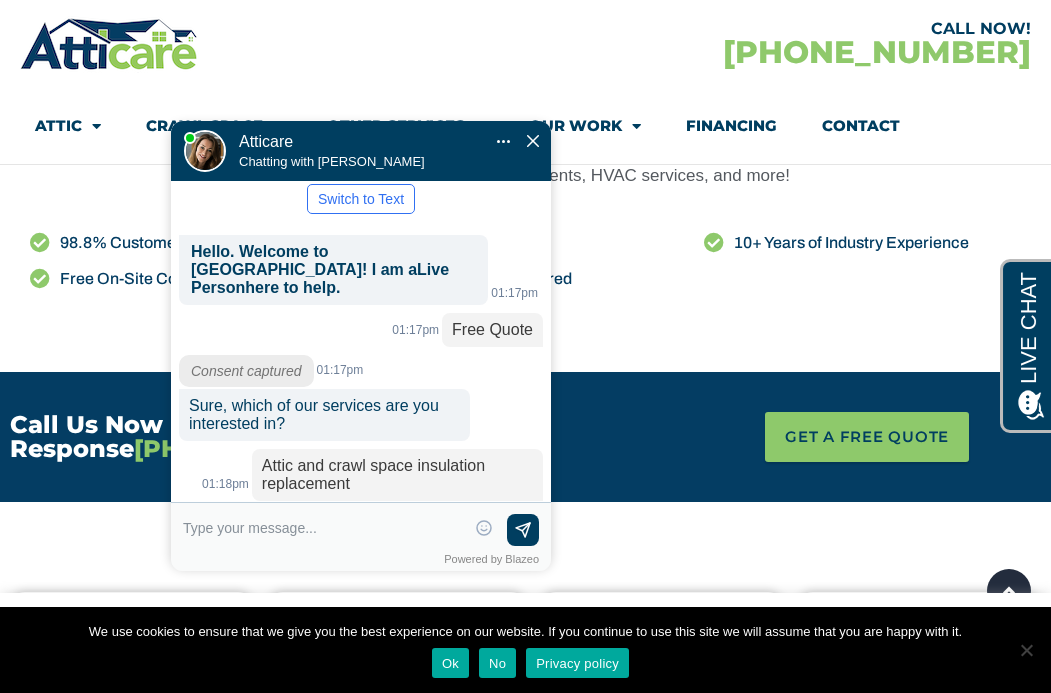 click on "No" at bounding box center (497, 663) 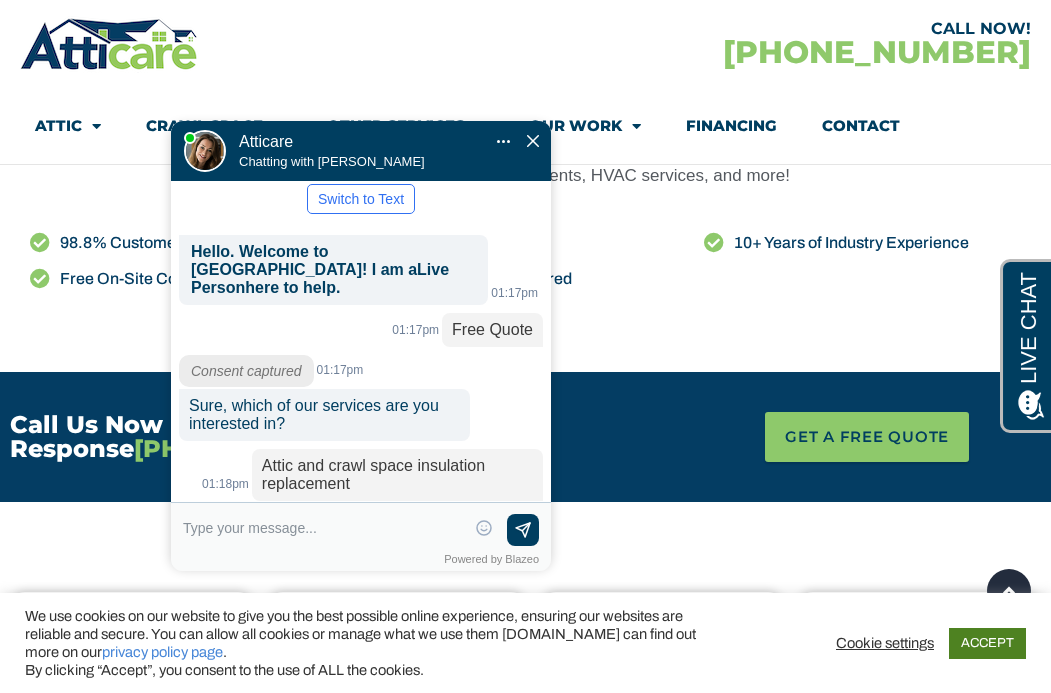 click on "ACCEPT" at bounding box center (987, 643) 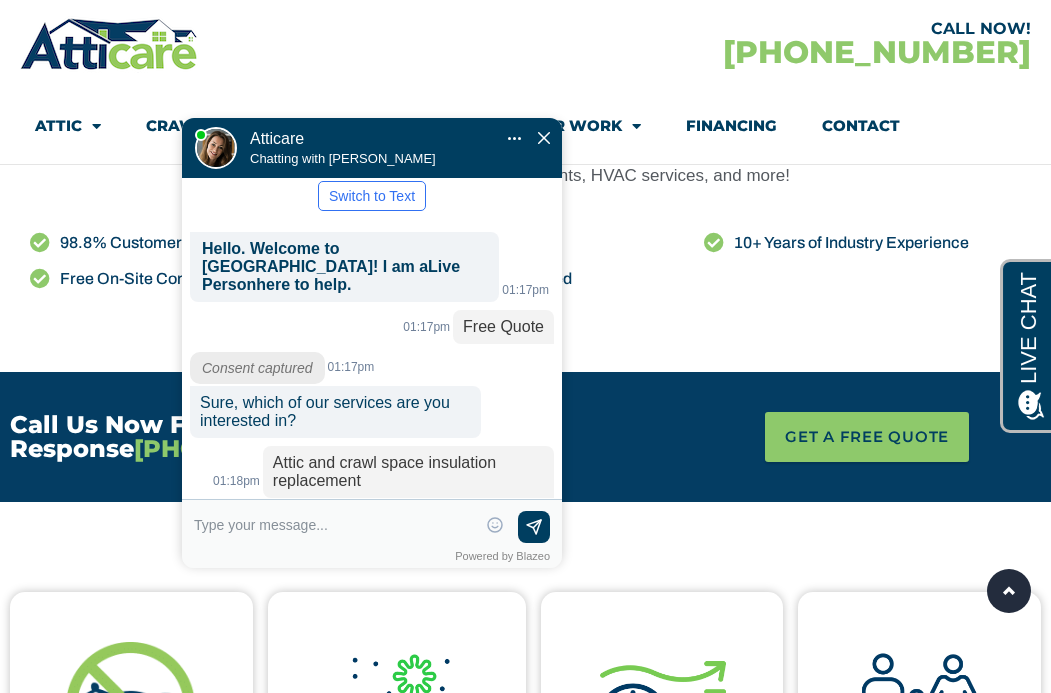 drag, startPoint x: 413, startPoint y: 99, endPoint x: 424, endPoint y: 94, distance: 12.083046 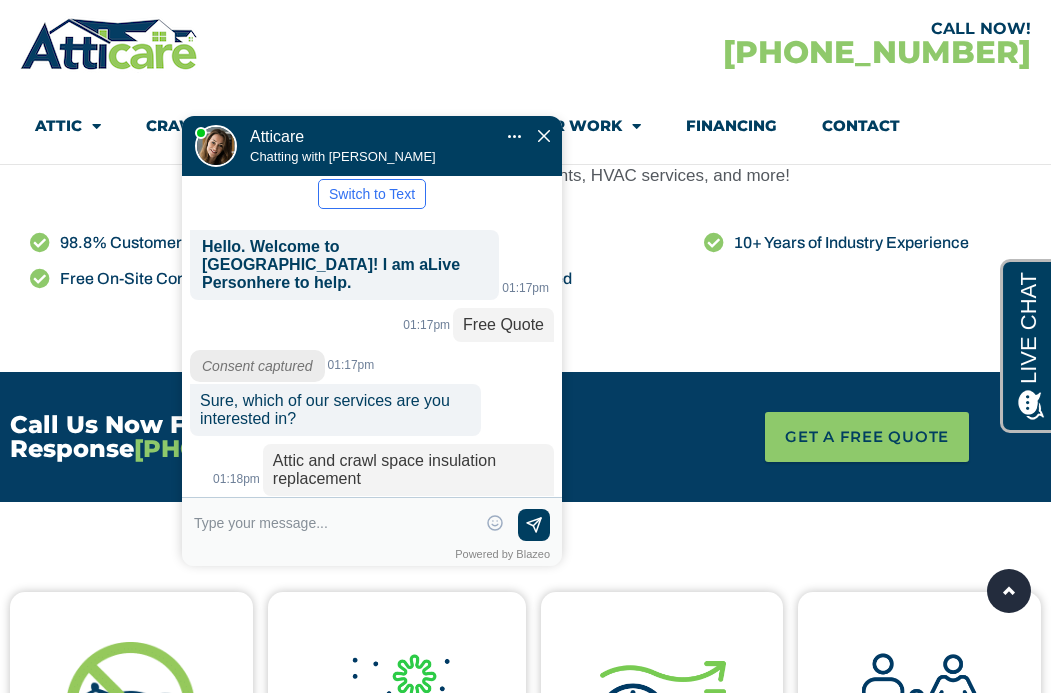 scroll, scrollTop: 141, scrollLeft: 0, axis: vertical 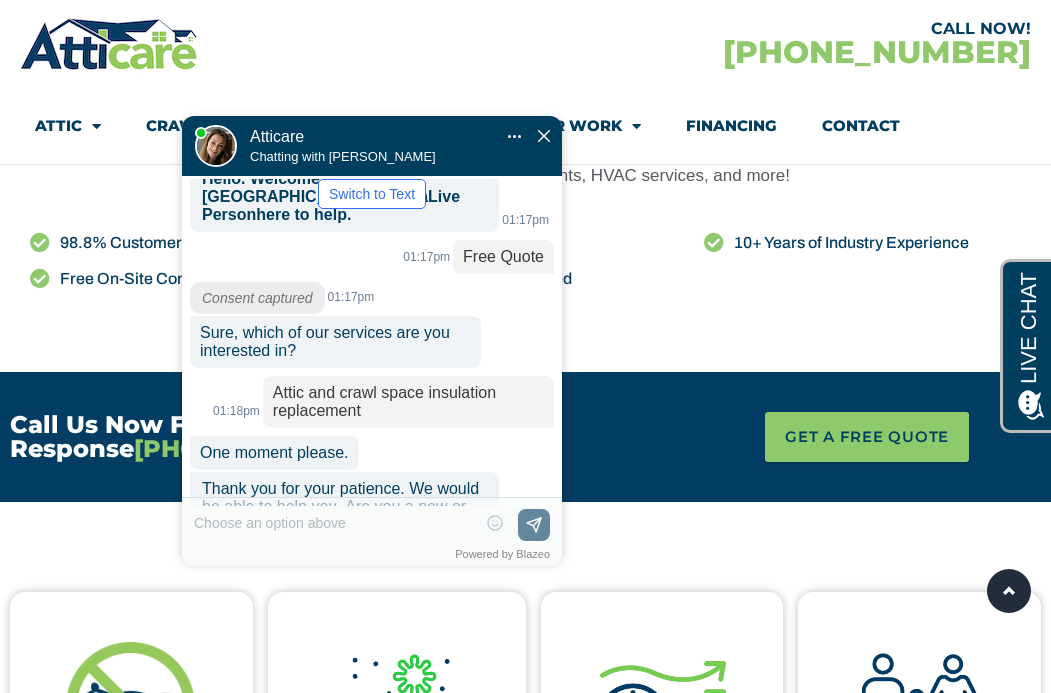 click on "New" at bounding box center (449, 566) 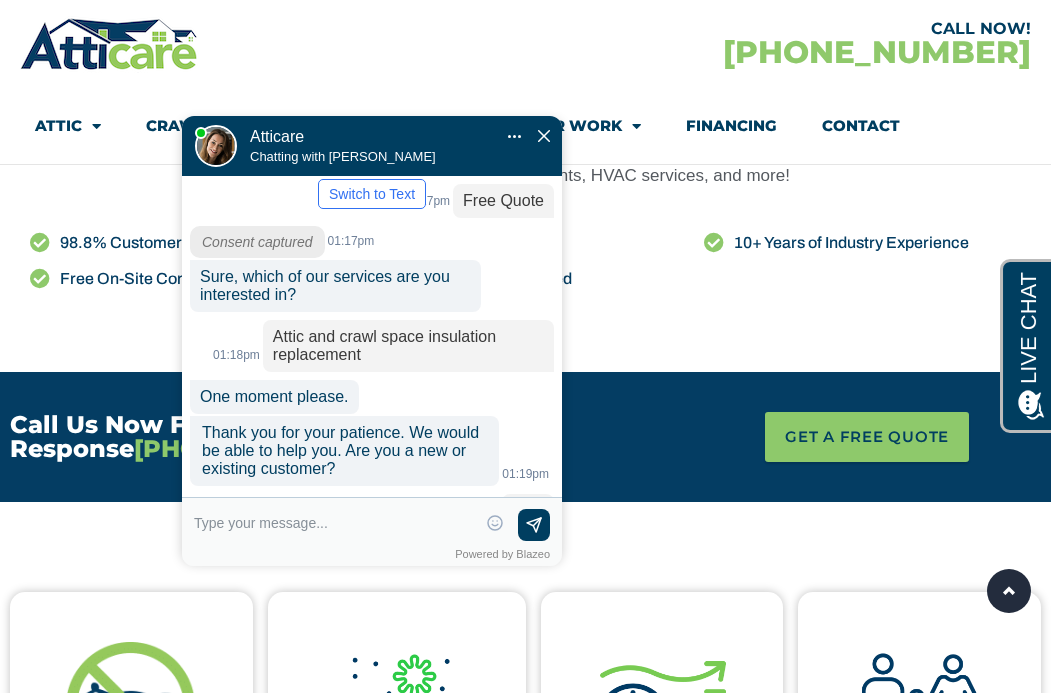scroll, scrollTop: 238, scrollLeft: 0, axis: vertical 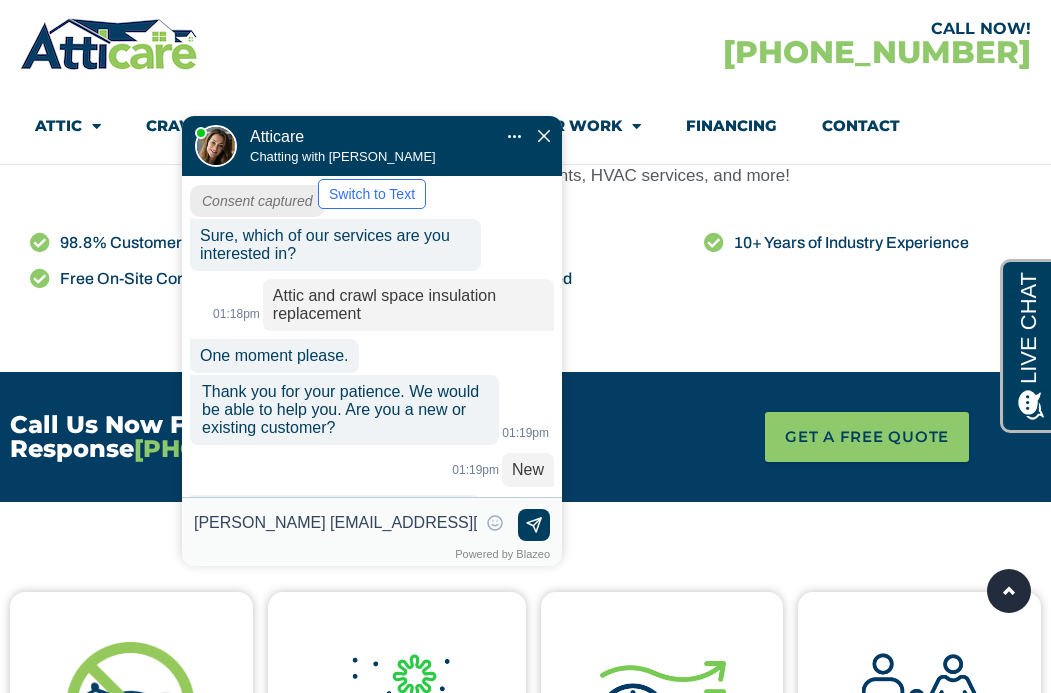 type on "[PERSON_NAME] [EMAIL_ADDRESS][DOMAIN_NAME];" 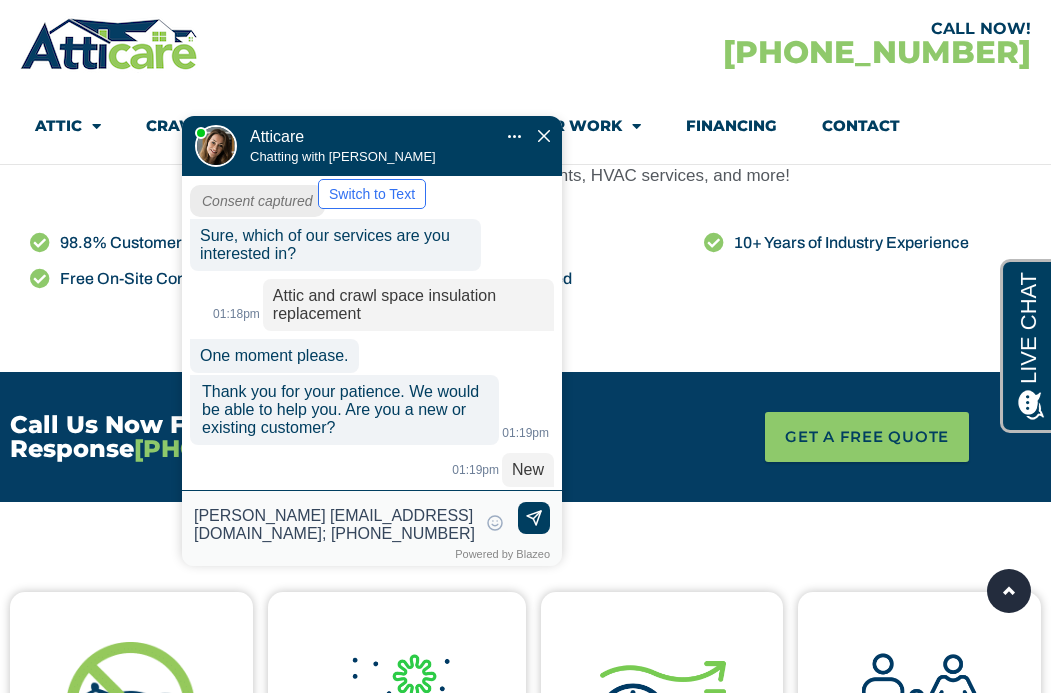 type on "[PERSON_NAME] [EMAIL_ADDRESS][DOMAIN_NAME]; [PHONE_NUMBER]" 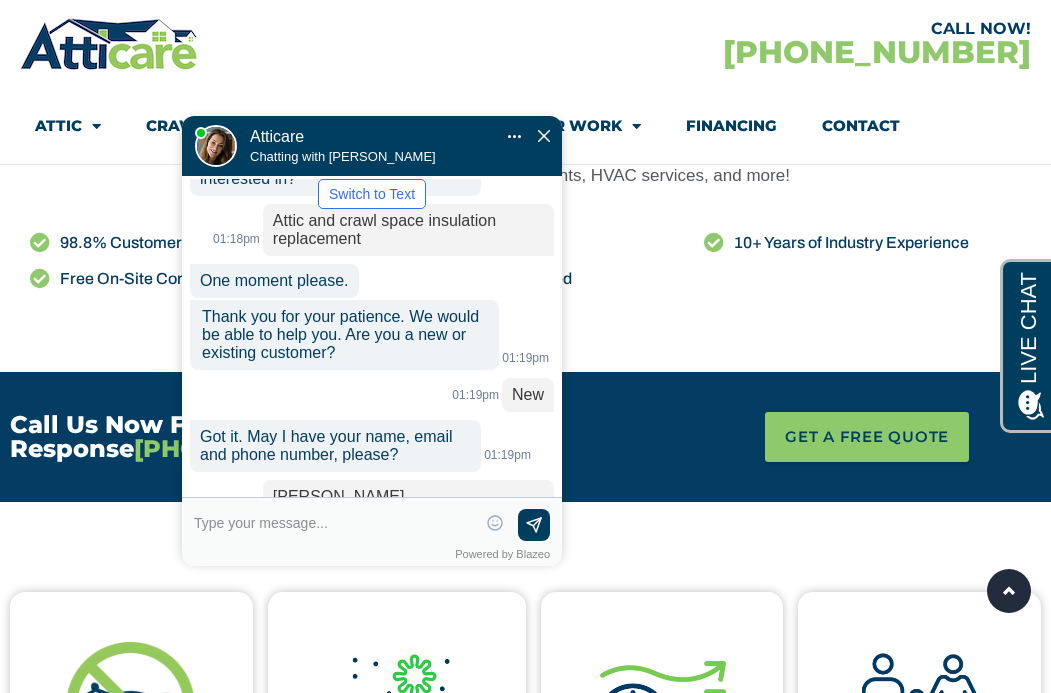 scroll, scrollTop: 354, scrollLeft: 0, axis: vertical 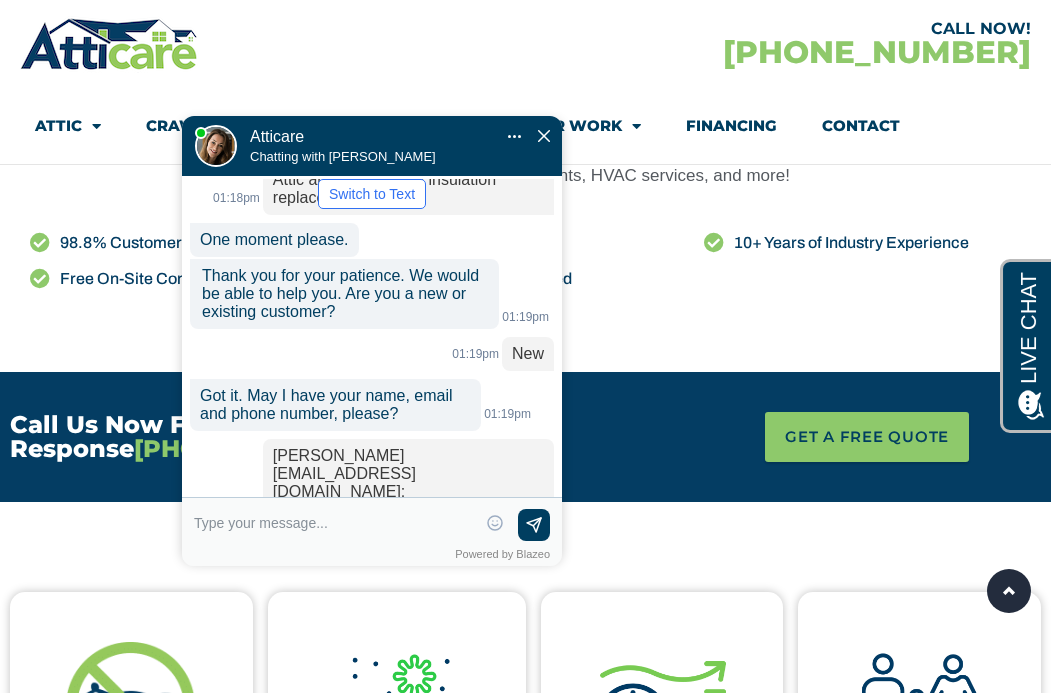 type on "9" 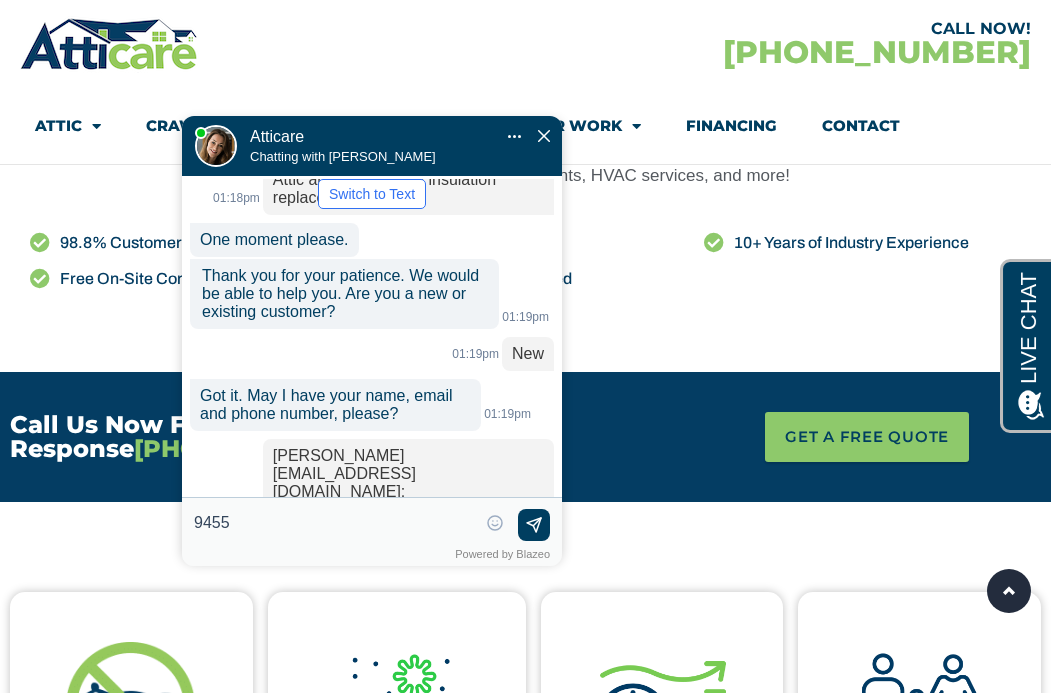 type on "94553" 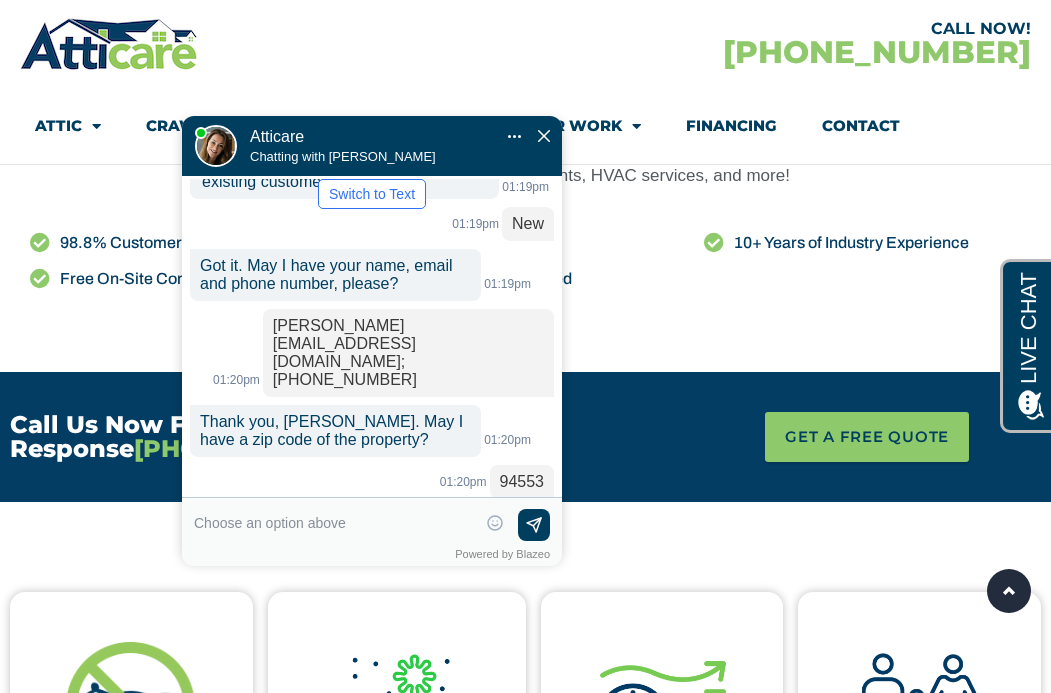 scroll, scrollTop: 525, scrollLeft: 0, axis: vertical 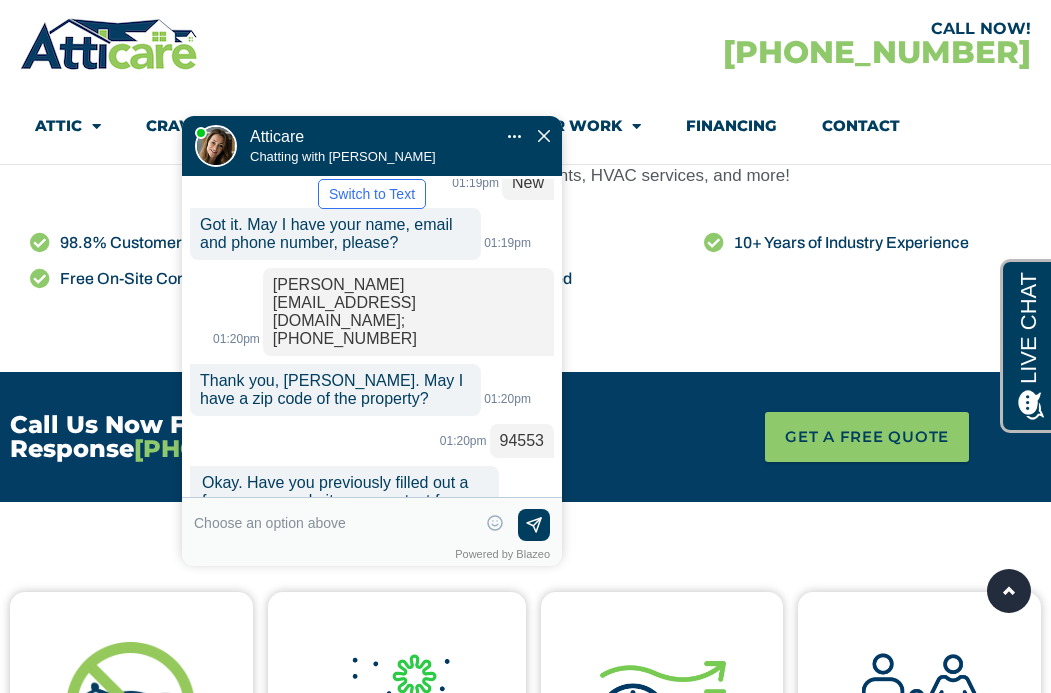 click on "No" at bounding box center [533, 578] 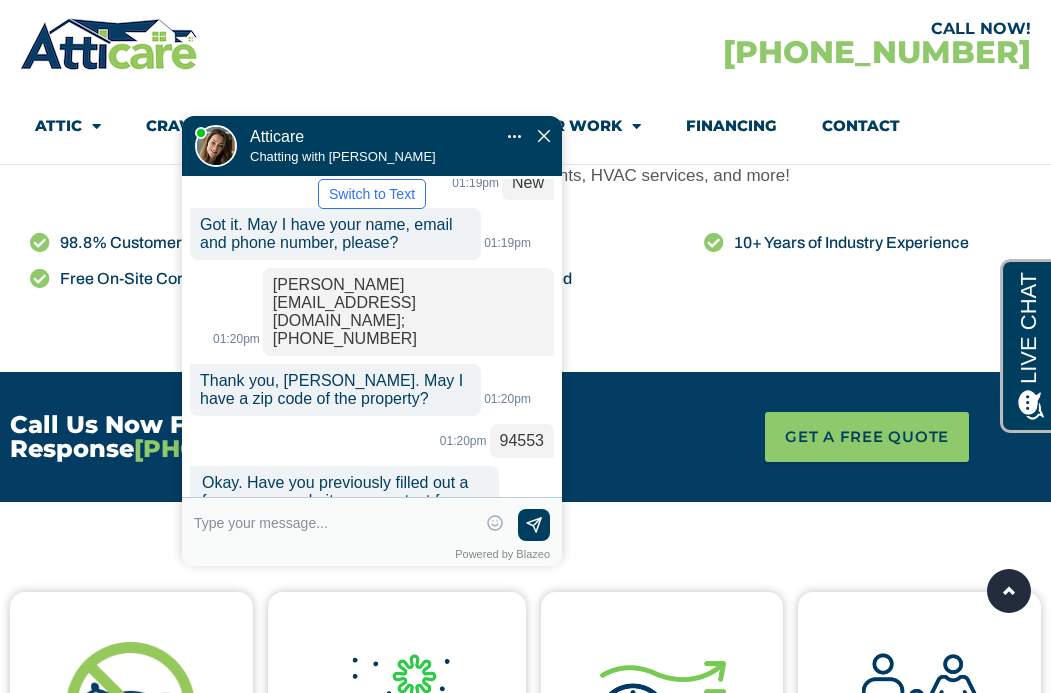 scroll, scrollTop: 480, scrollLeft: 0, axis: vertical 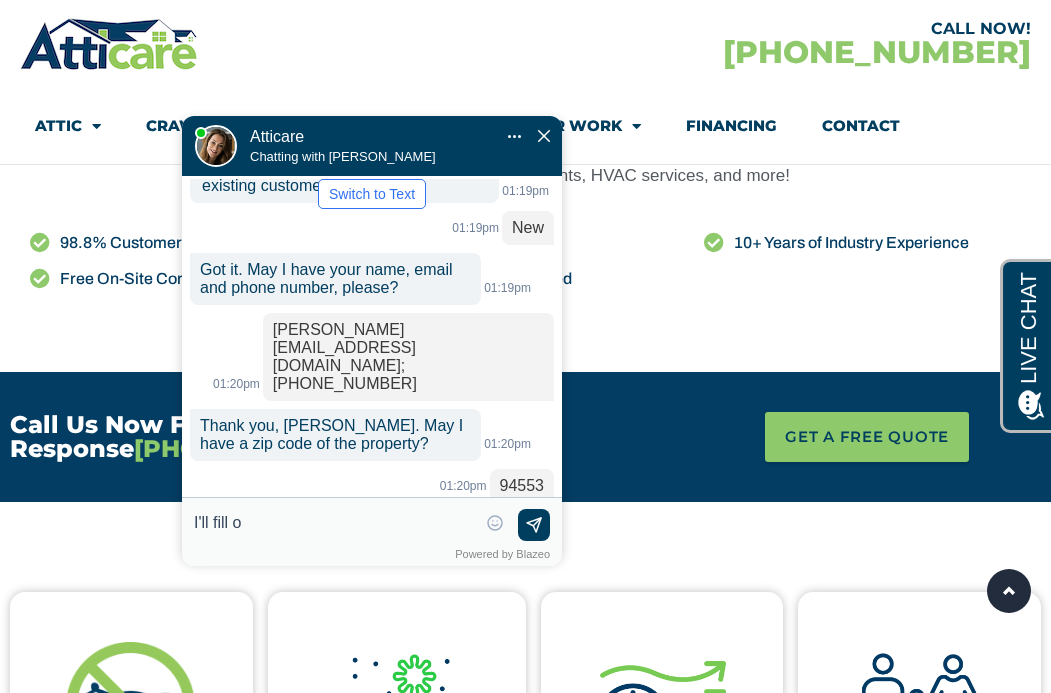 type on "I'll fill ou" 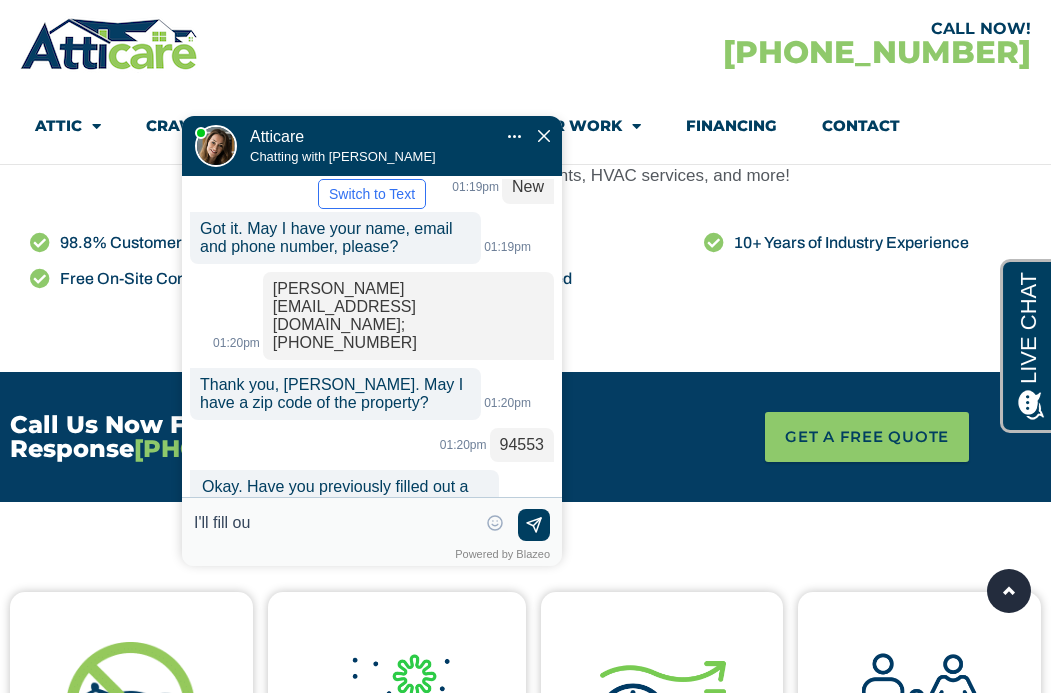 type on "I'll fill ou" 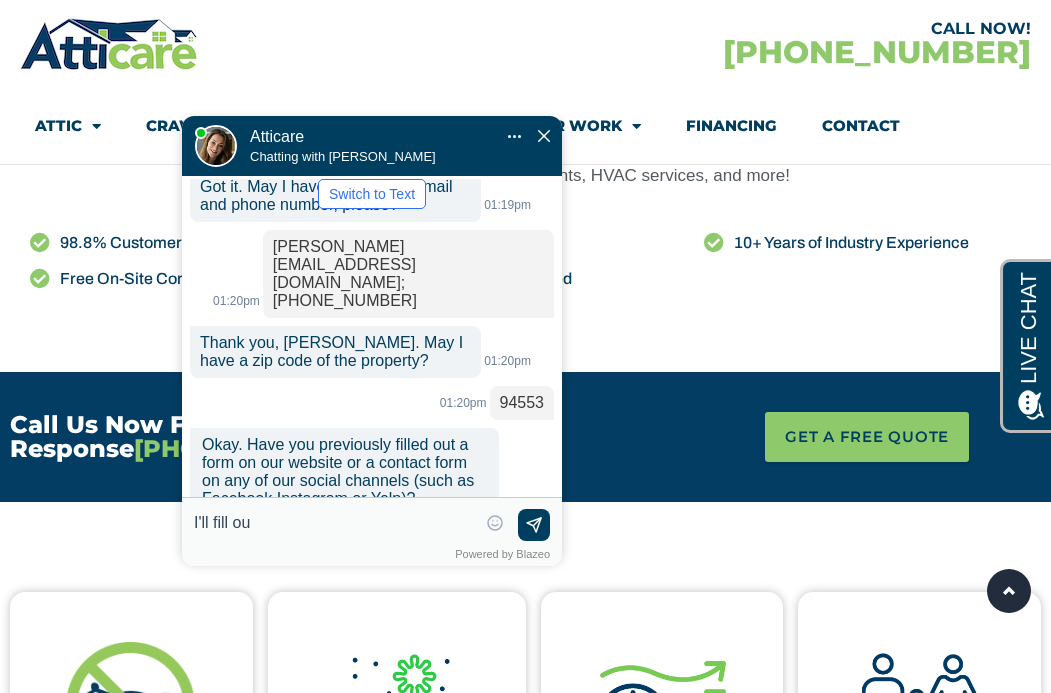 click on "Yes" at bounding box center [482, 624] 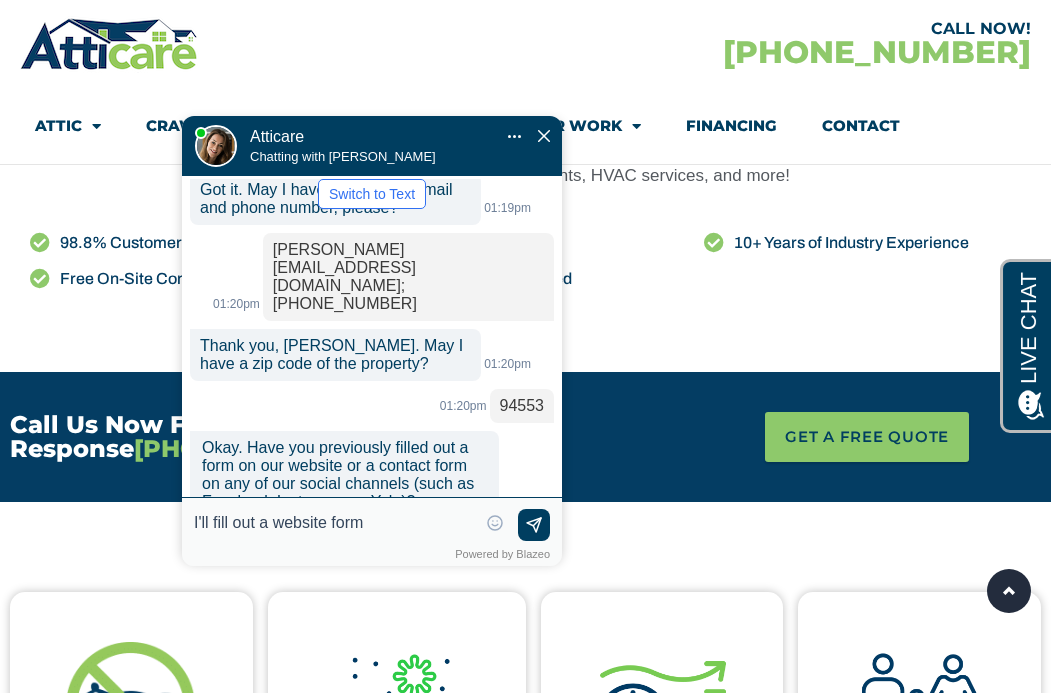 type on "I'll fill out a website form" 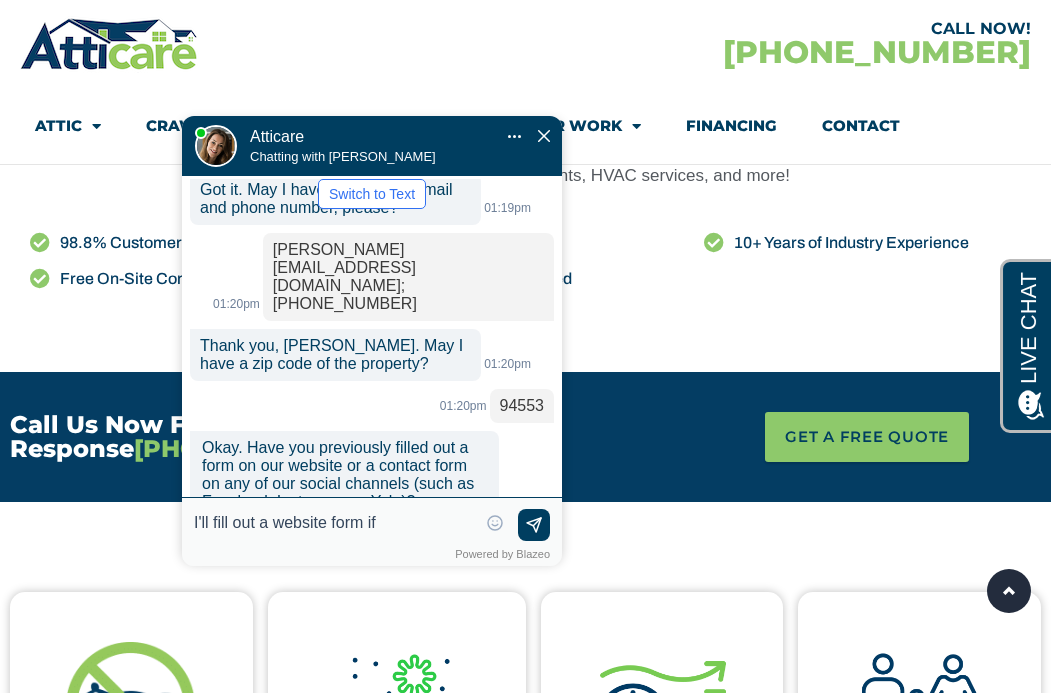 scroll, scrollTop: 0, scrollLeft: 0, axis: both 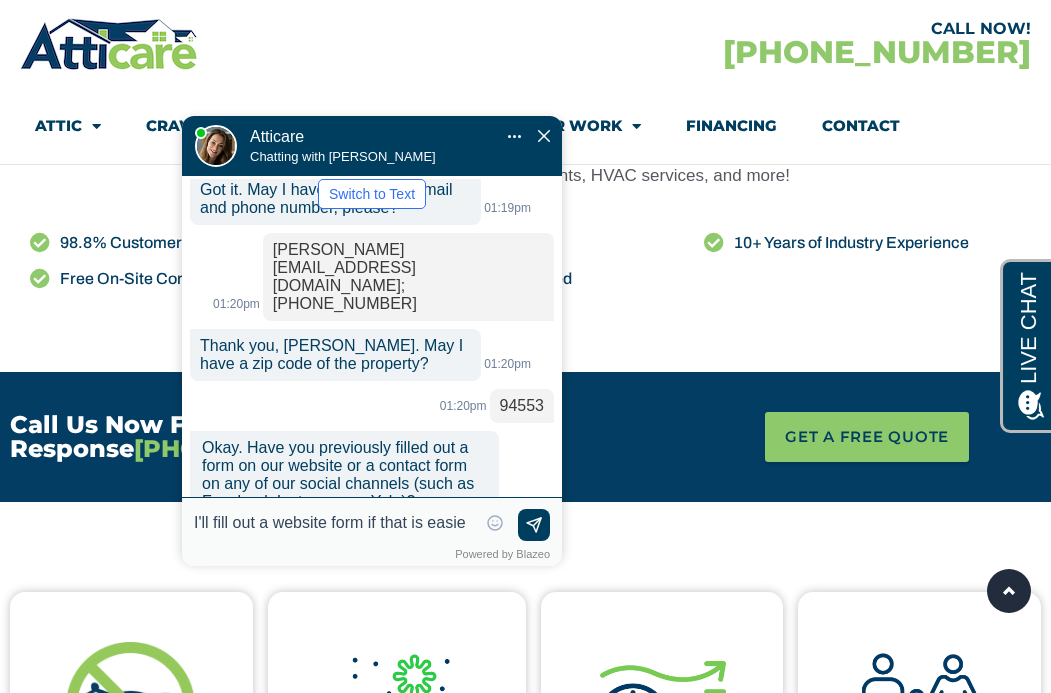type on "I'll fill out a website form if that is easier" 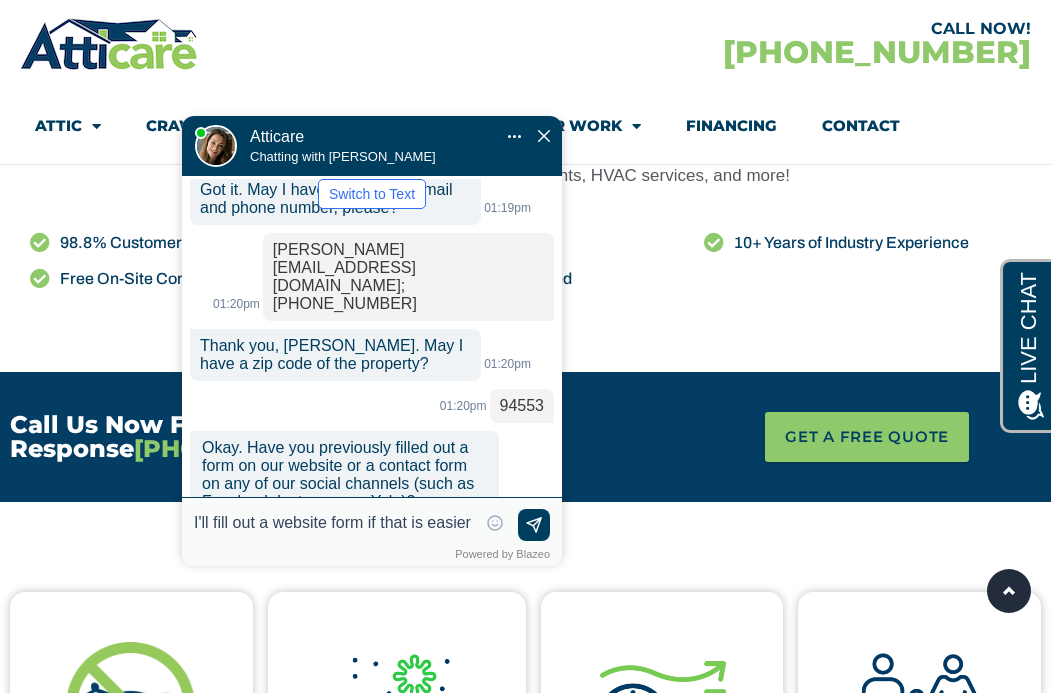 type 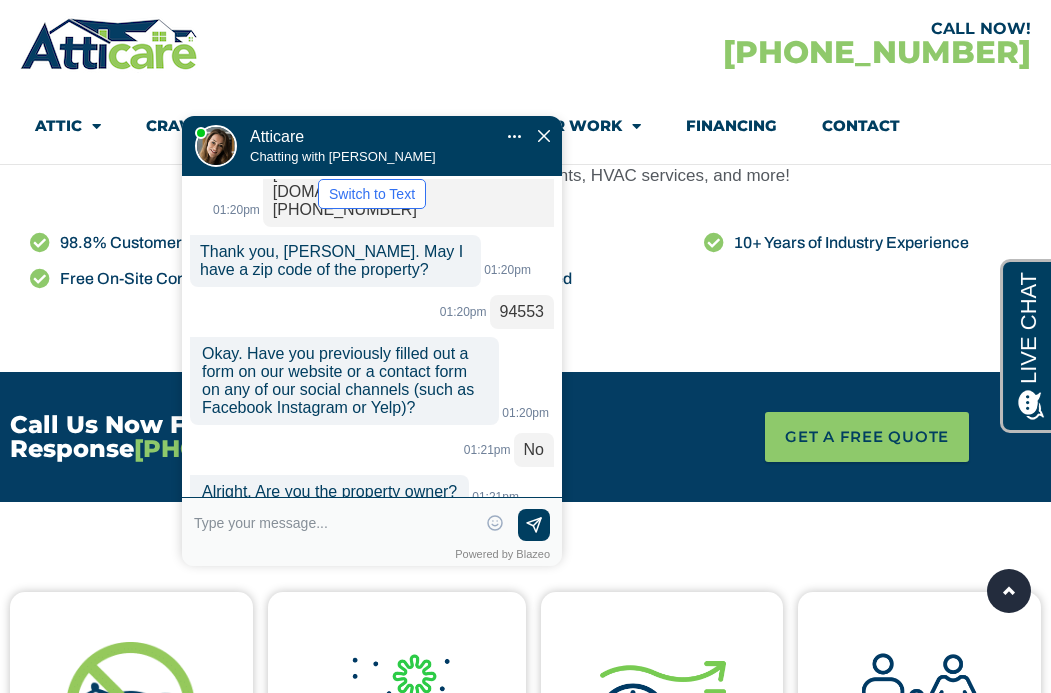 scroll, scrollTop: 695, scrollLeft: 0, axis: vertical 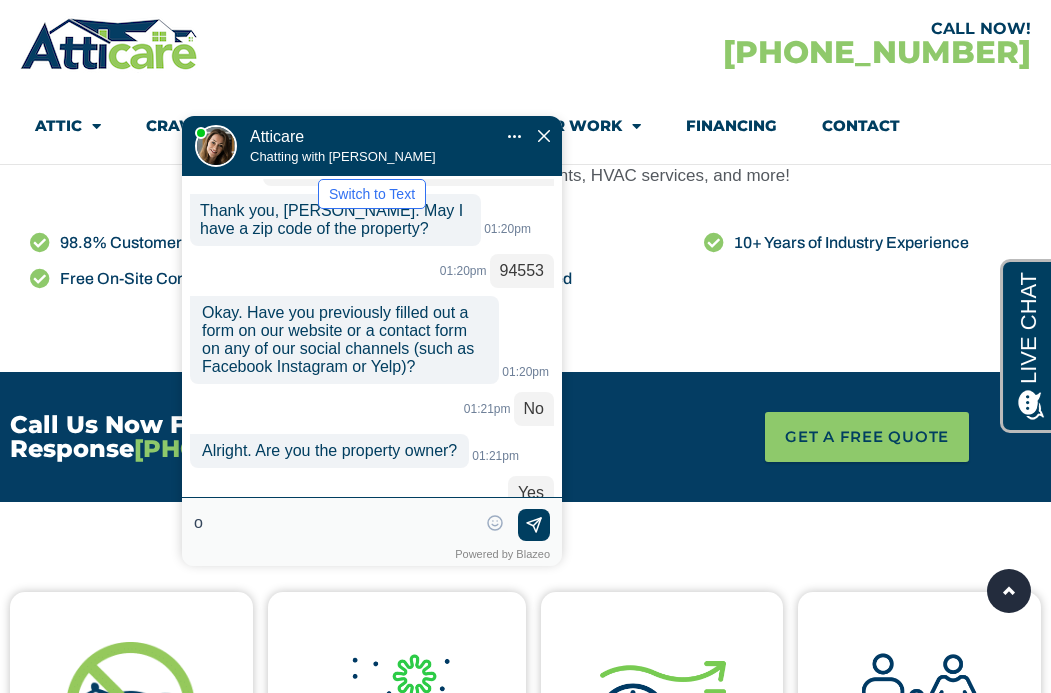 type on "ok" 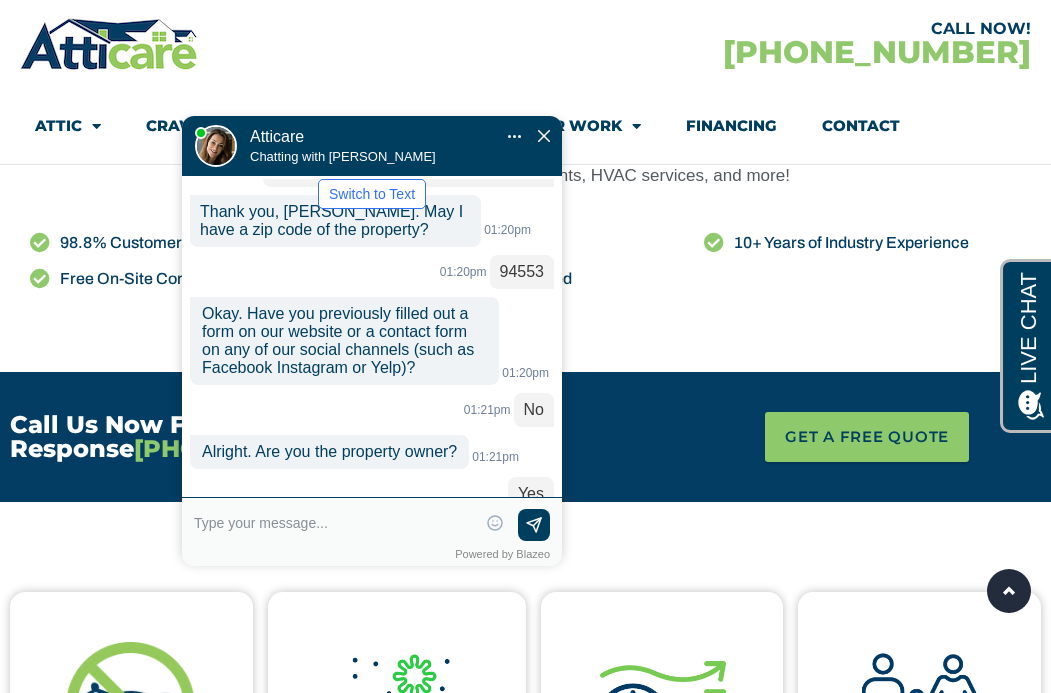 scroll, scrollTop: 790, scrollLeft: 0, axis: vertical 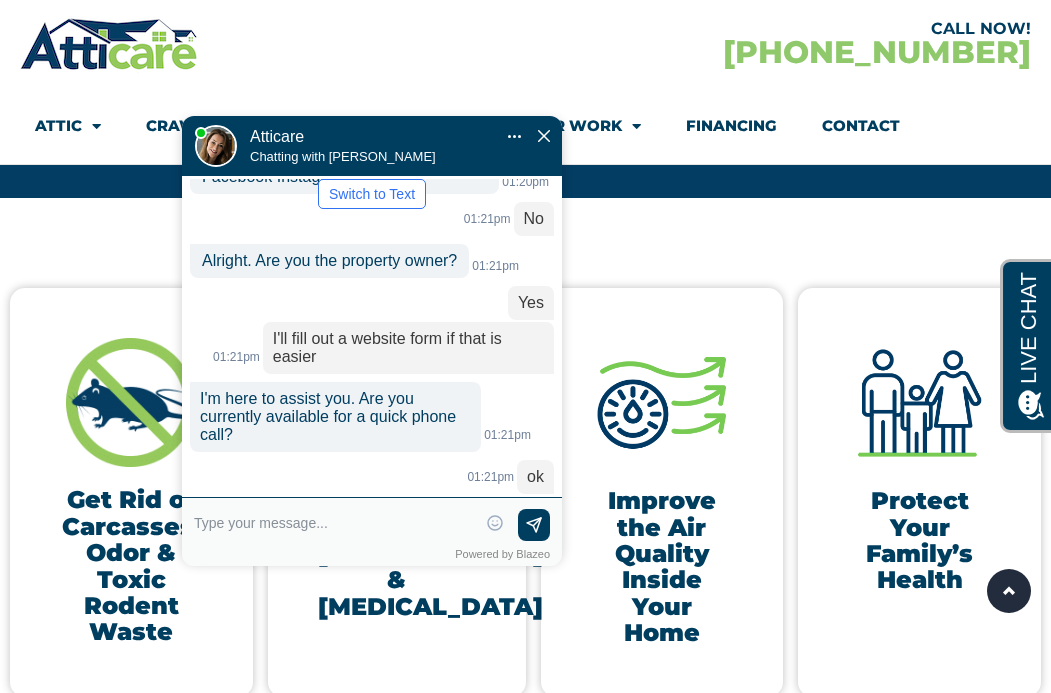 click at bounding box center [335, 523] 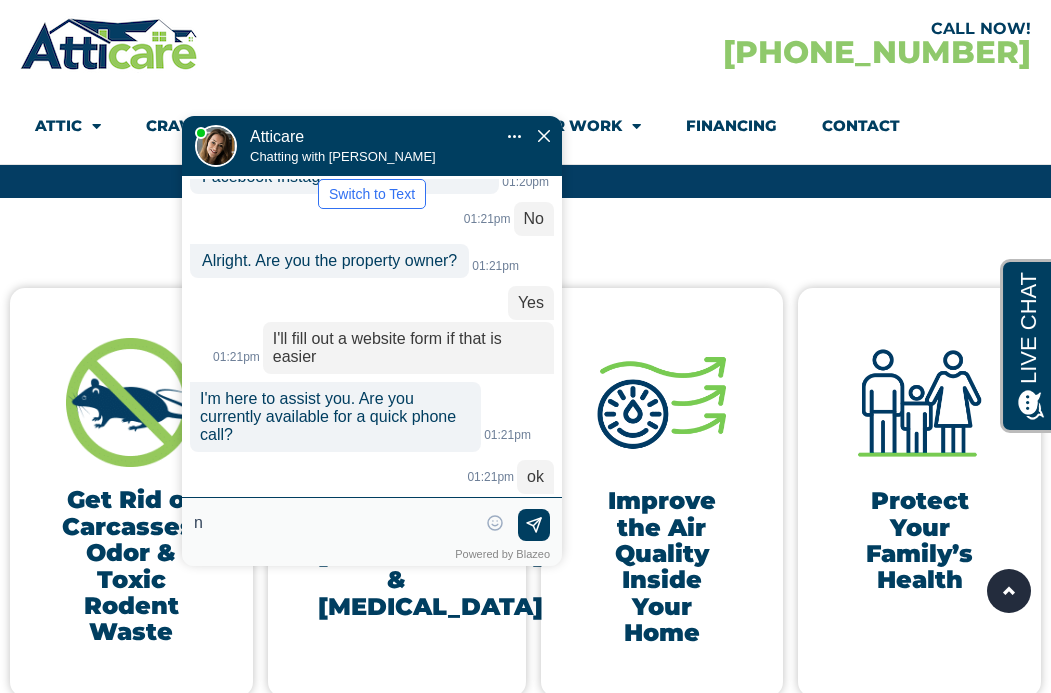 type on "no" 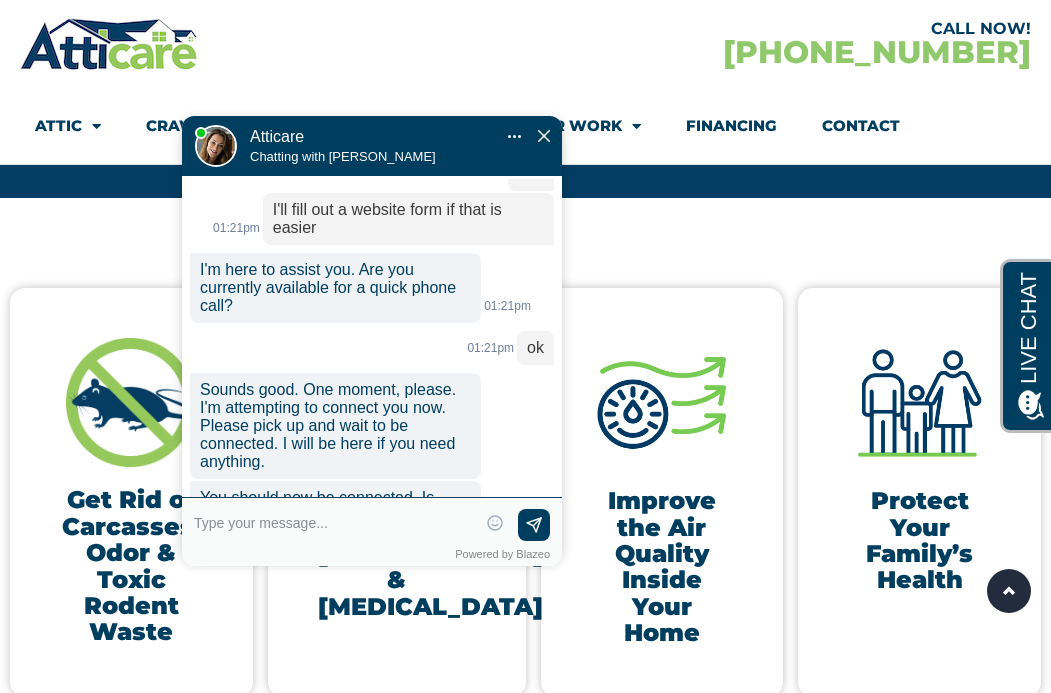 scroll, scrollTop: 947, scrollLeft: 0, axis: vertical 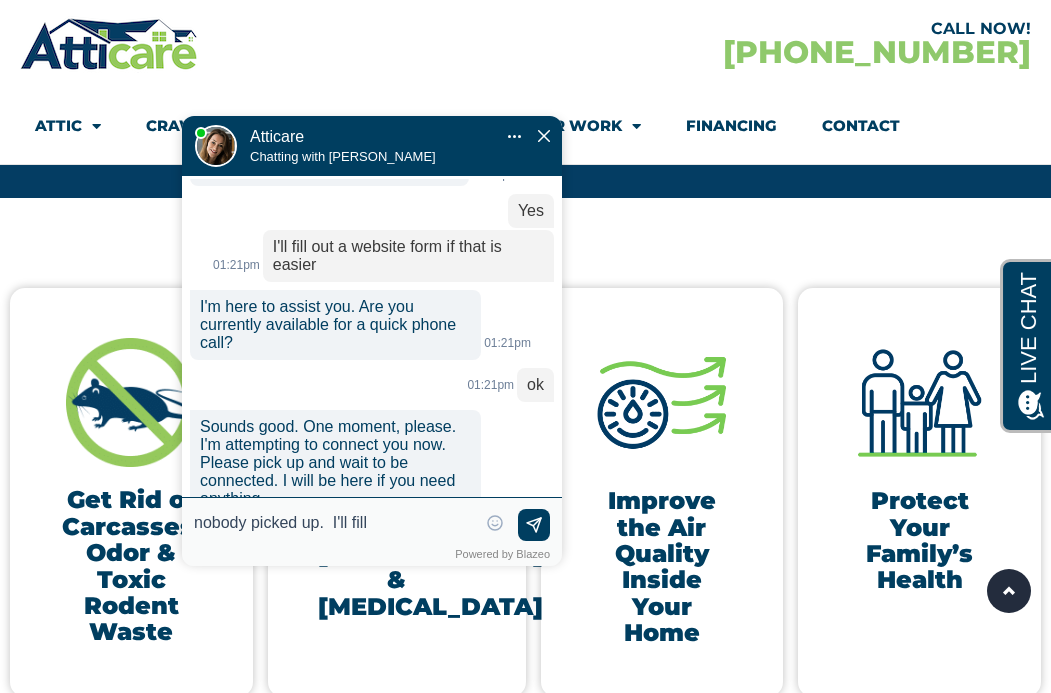 type on "nobody picked up.  I'll fill" 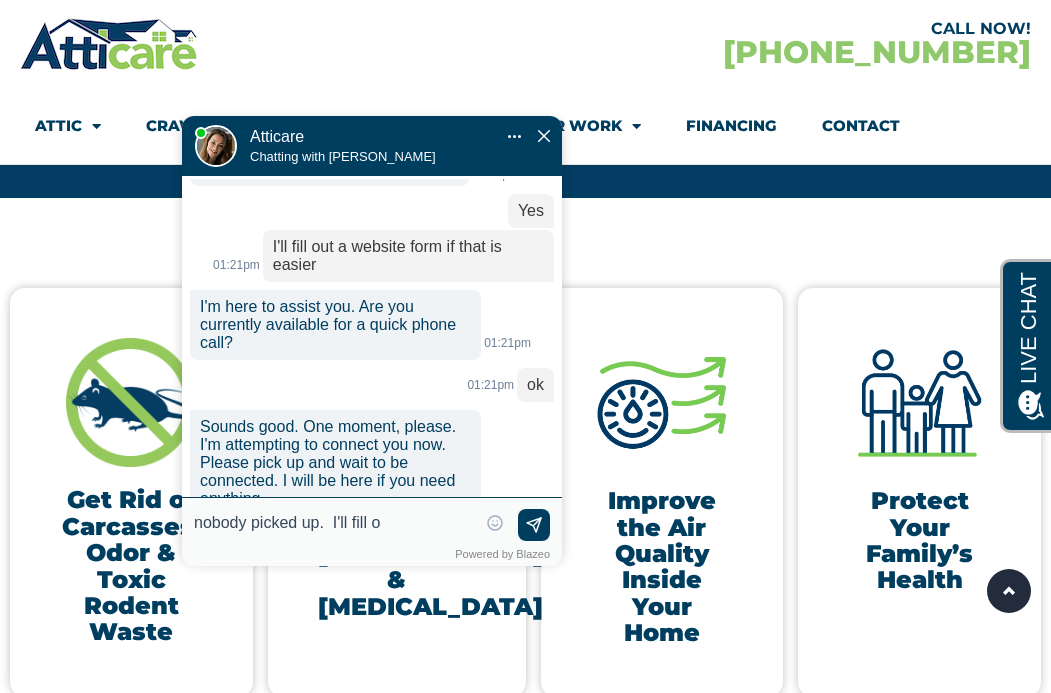 scroll, scrollTop: 0, scrollLeft: 0, axis: both 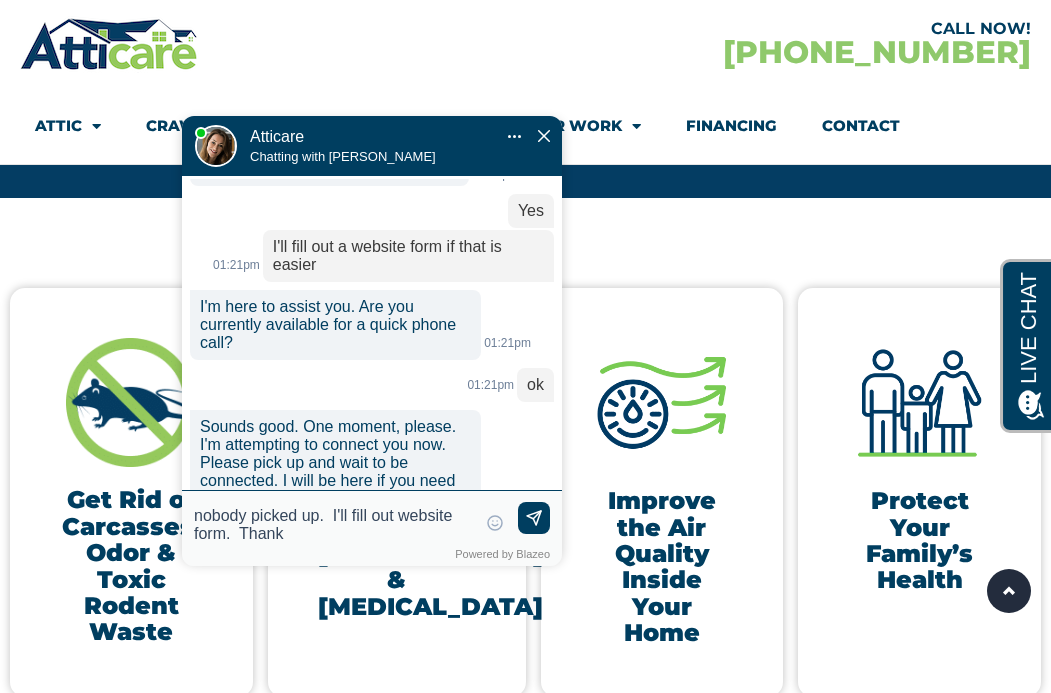 type on "nobody picked up.  I'll fill out website form.  Thanks" 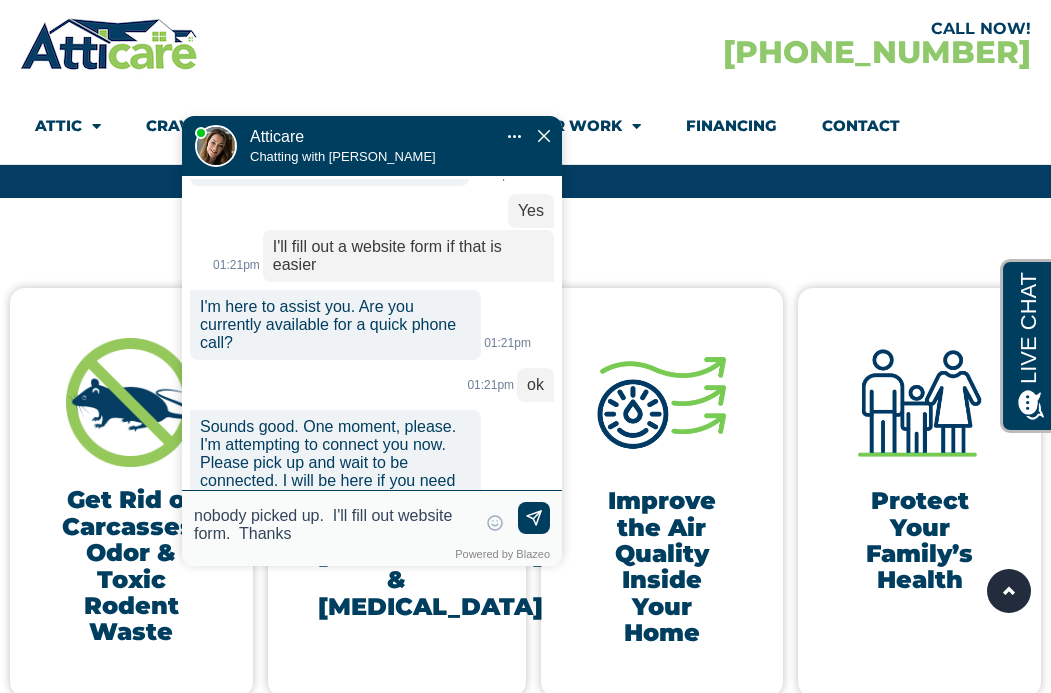 type 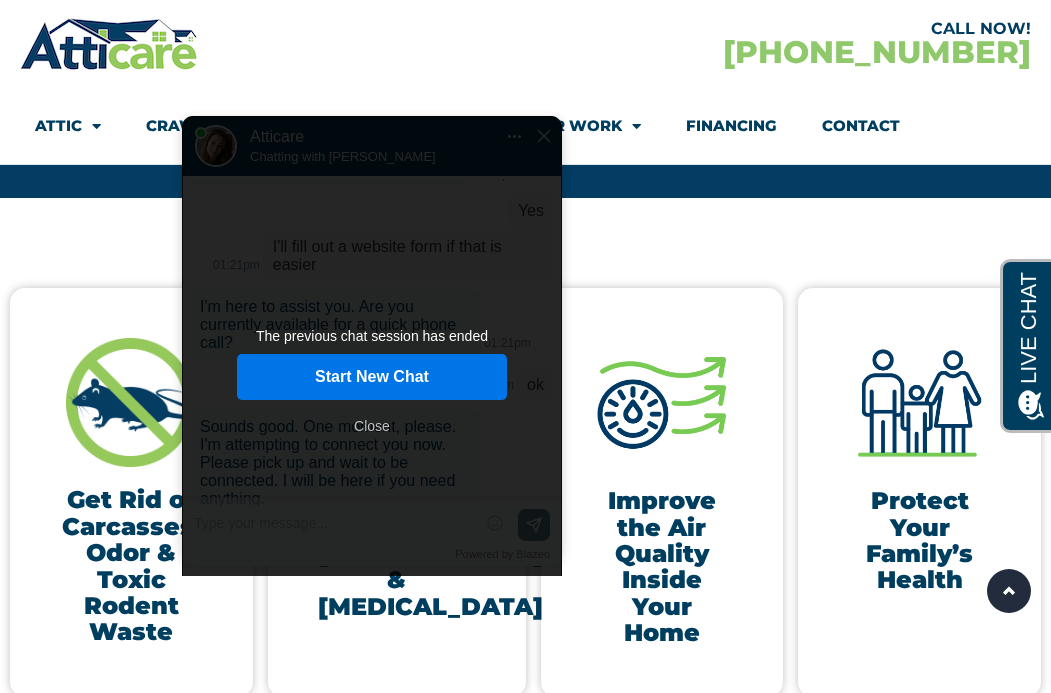 click on "Close" at bounding box center (372, 426) 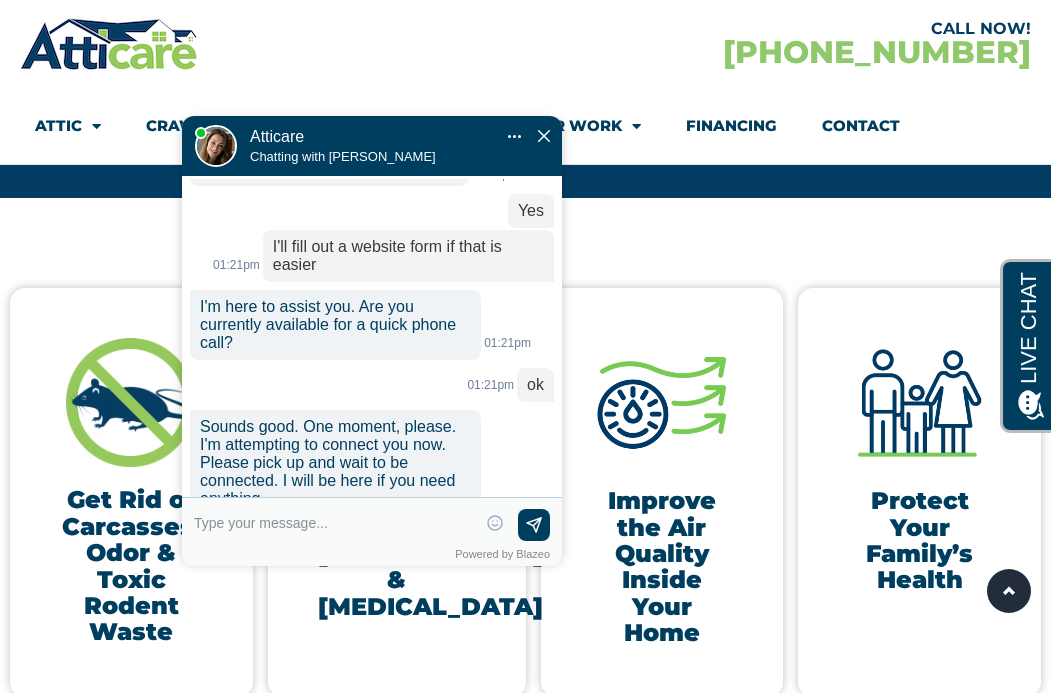 click at bounding box center (544, 136) 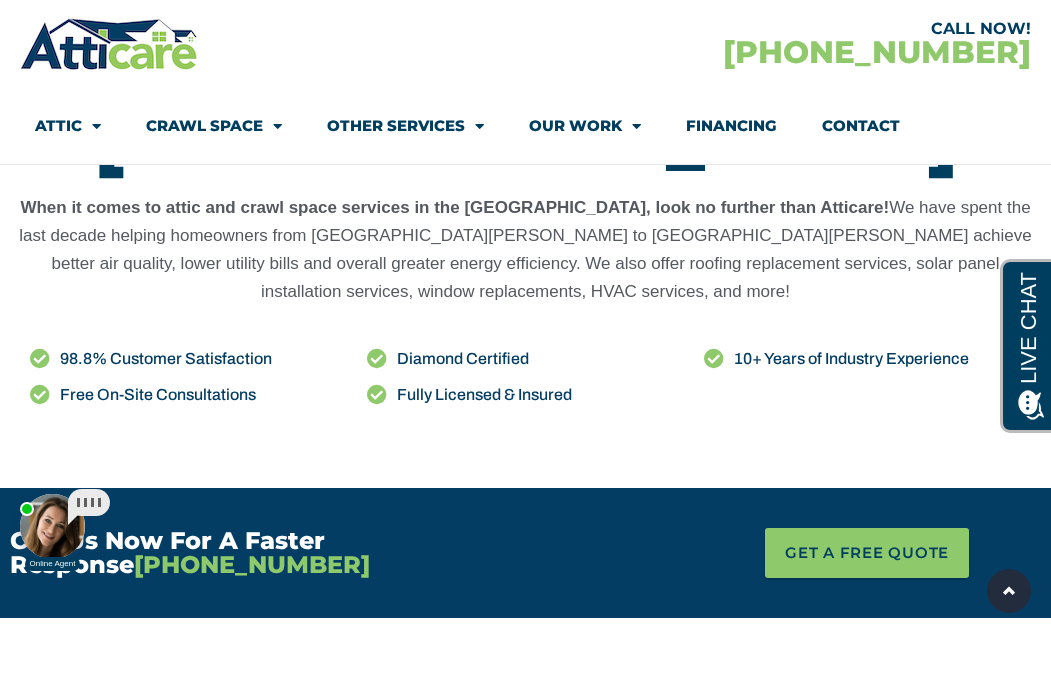 scroll, scrollTop: 1198, scrollLeft: 0, axis: vertical 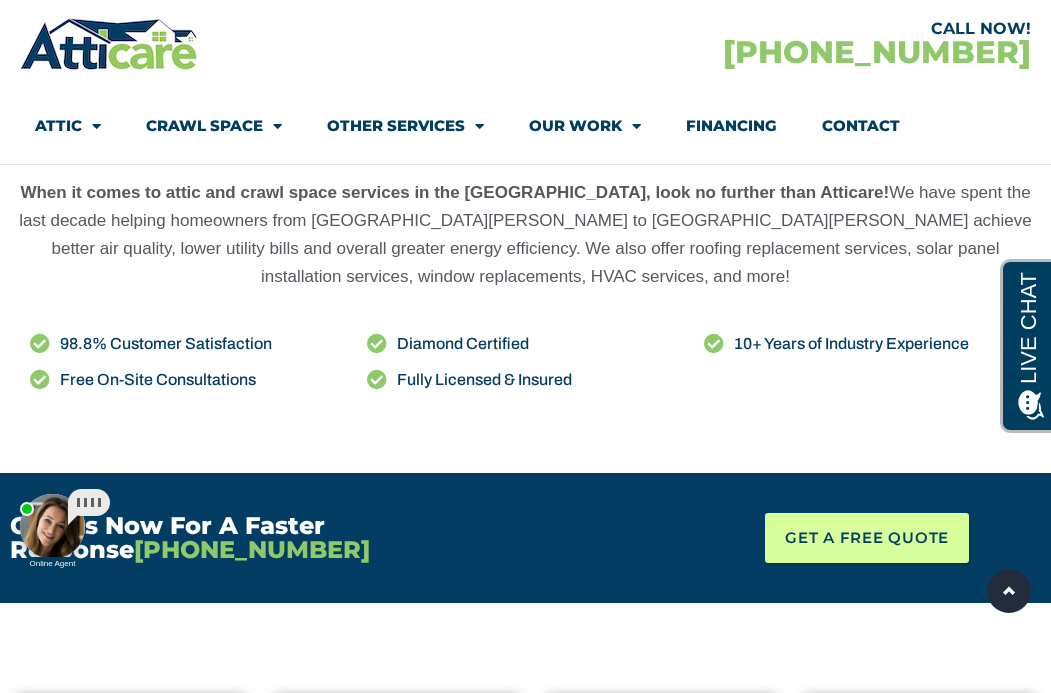 click on "GET A FREE QUOTE" at bounding box center (867, 538) 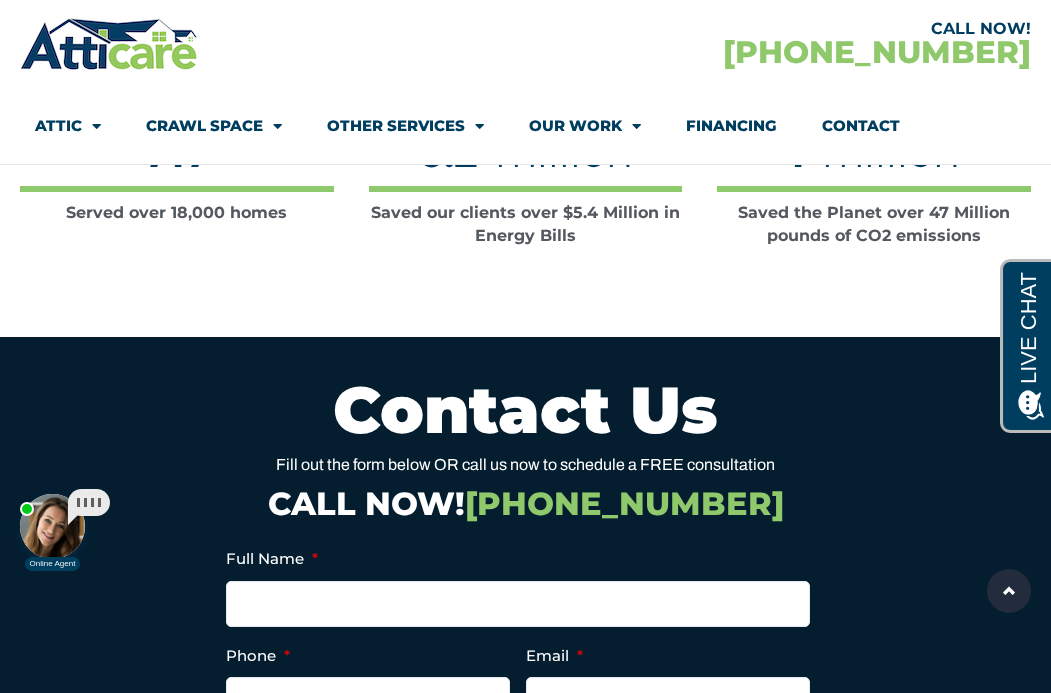 scroll, scrollTop: 8702, scrollLeft: 0, axis: vertical 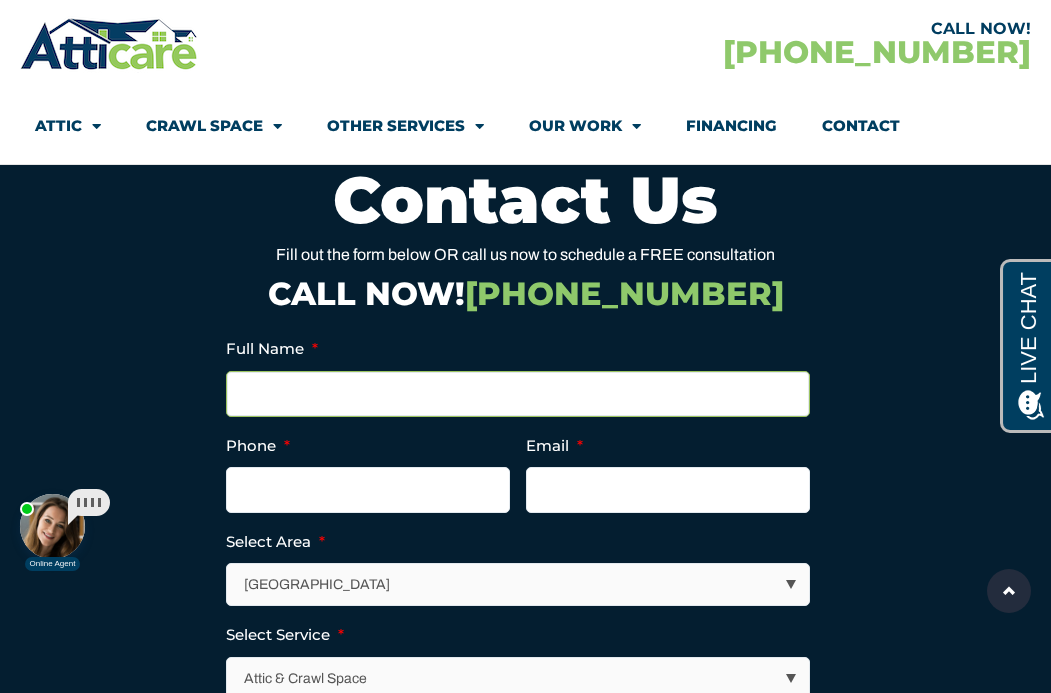 click on "Full Name *" at bounding box center [518, 394] 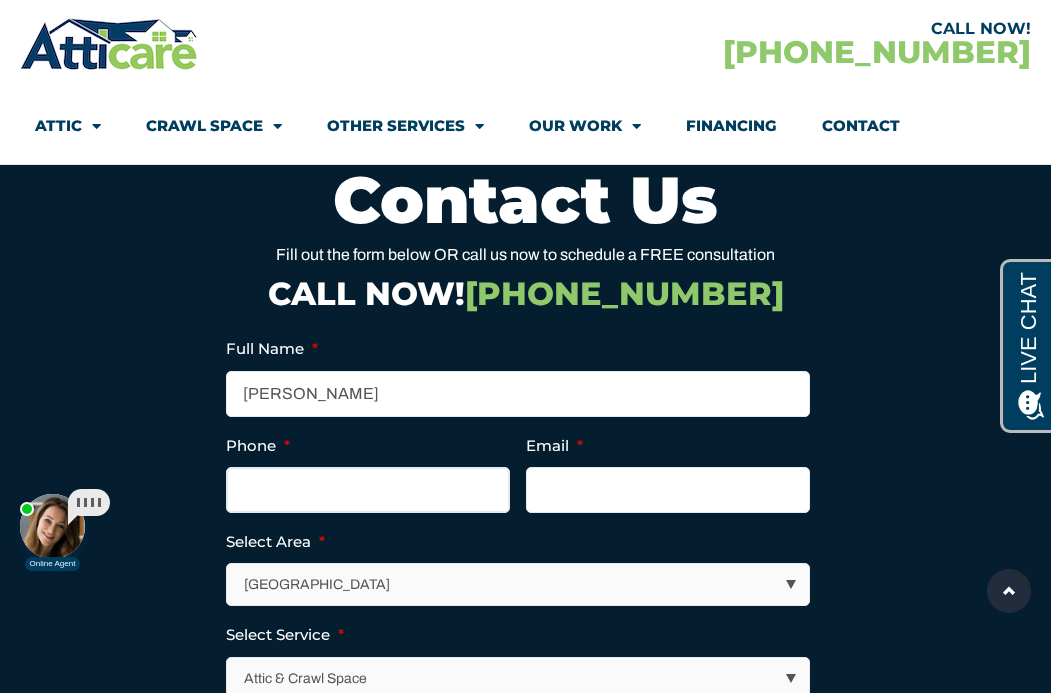 type on "9258186966" 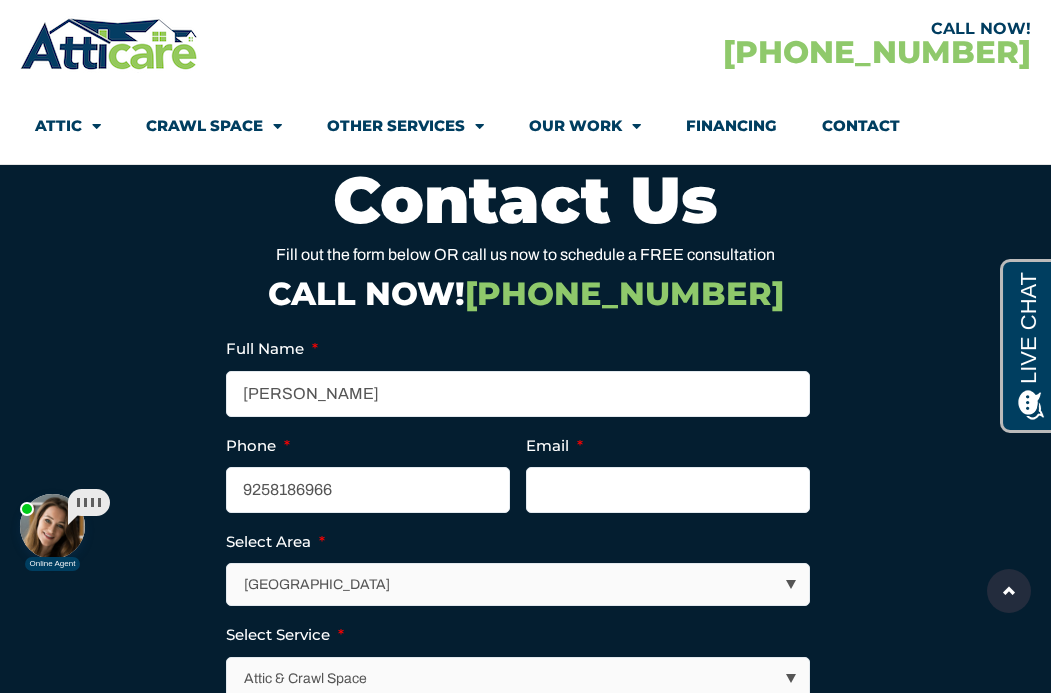 type on "[EMAIL_ADDRESS][DOMAIN_NAME]" 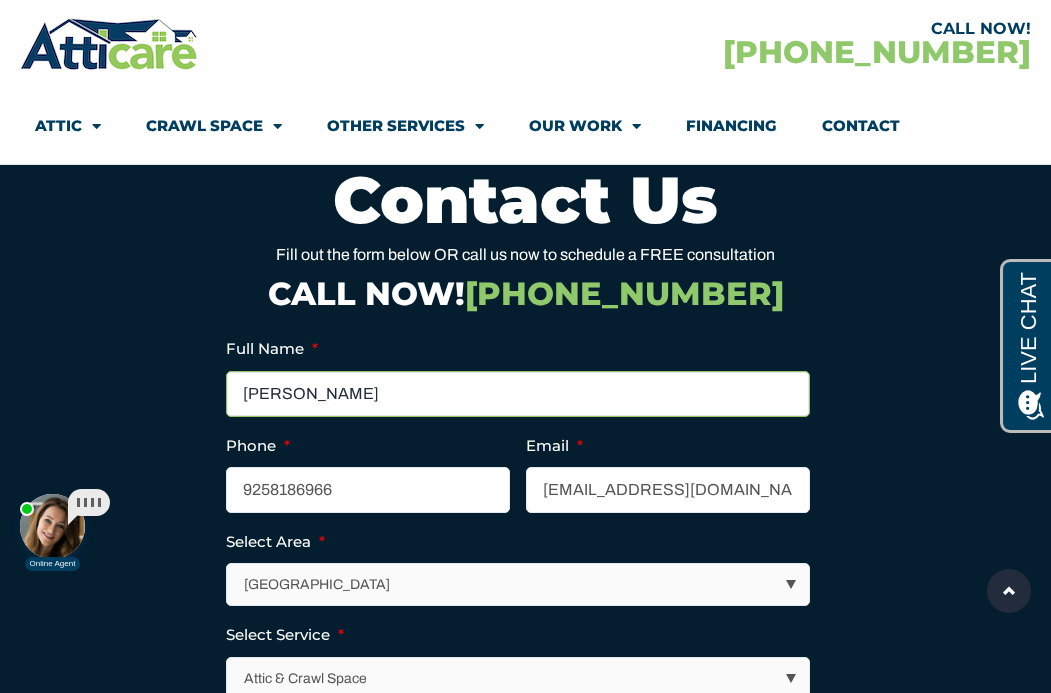 type on "[PHONE_NUMBER]" 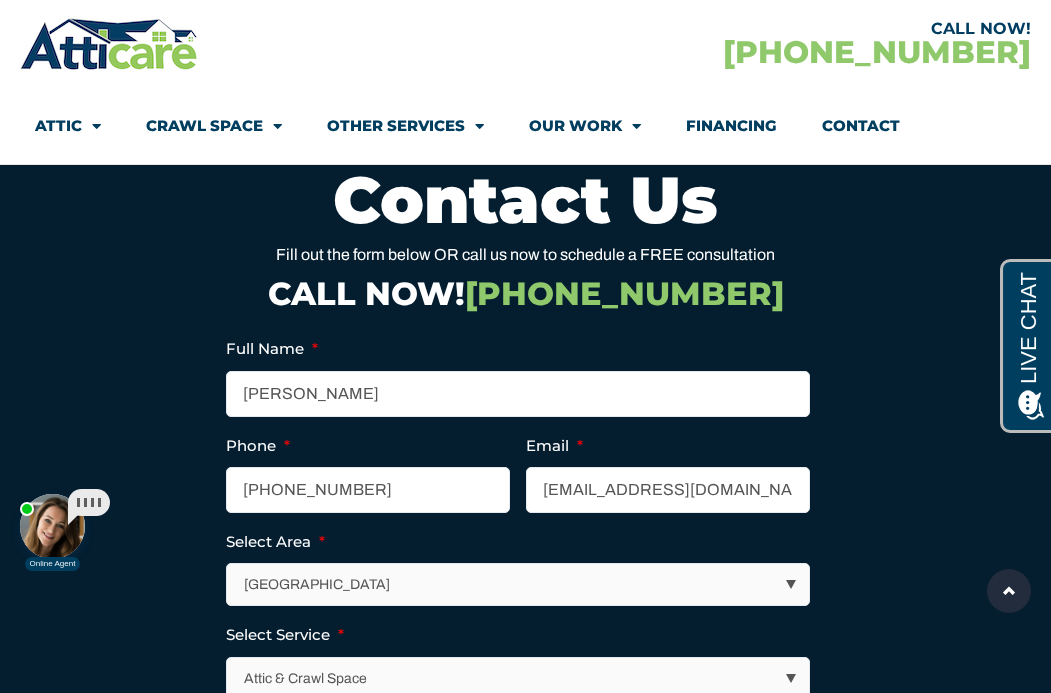 click on "[GEOGRAPHIC_DATA] [GEOGRAPHIC_DATA] [US_STATE] / [US_STATE] Area Other Areas" at bounding box center [519, 584] 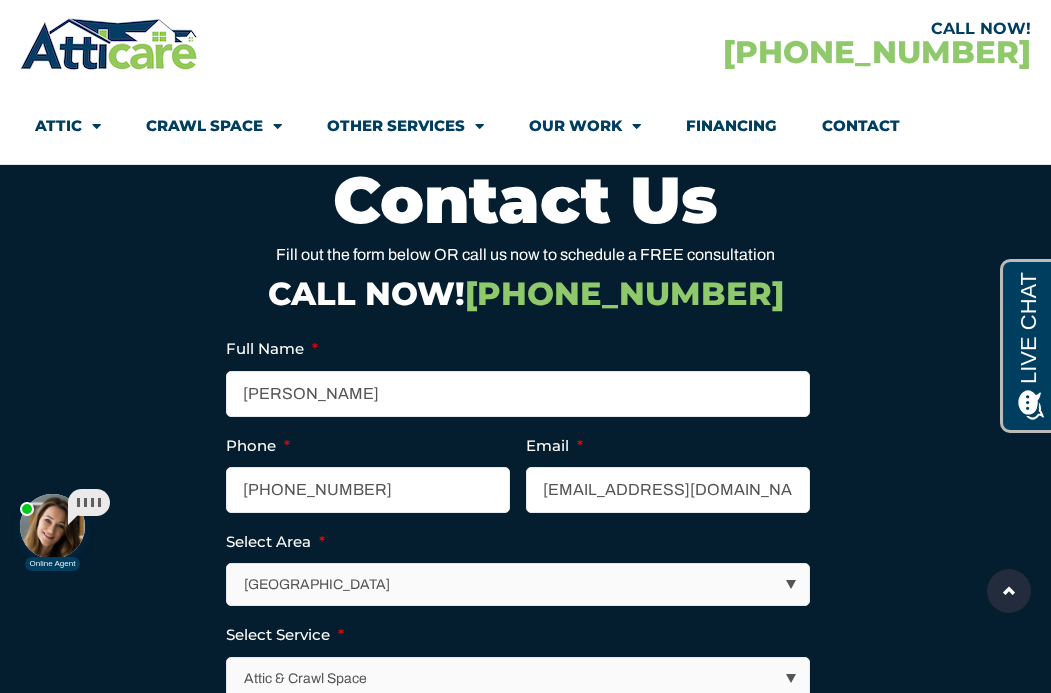select on "[GEOGRAPHIC_DATA]" 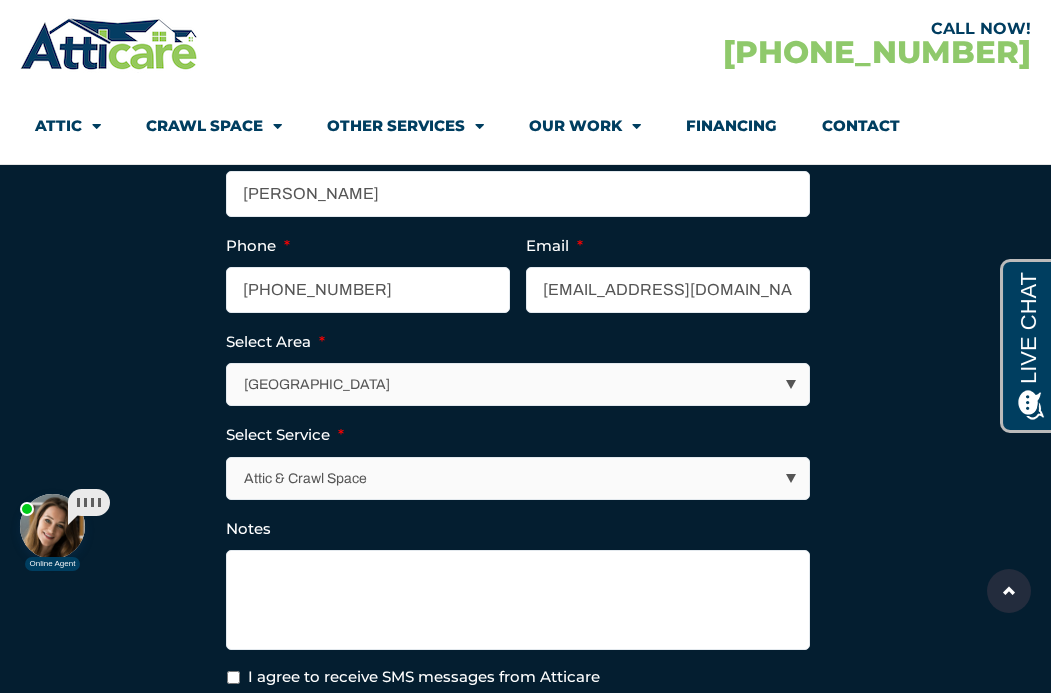 scroll, scrollTop: 8903, scrollLeft: 0, axis: vertical 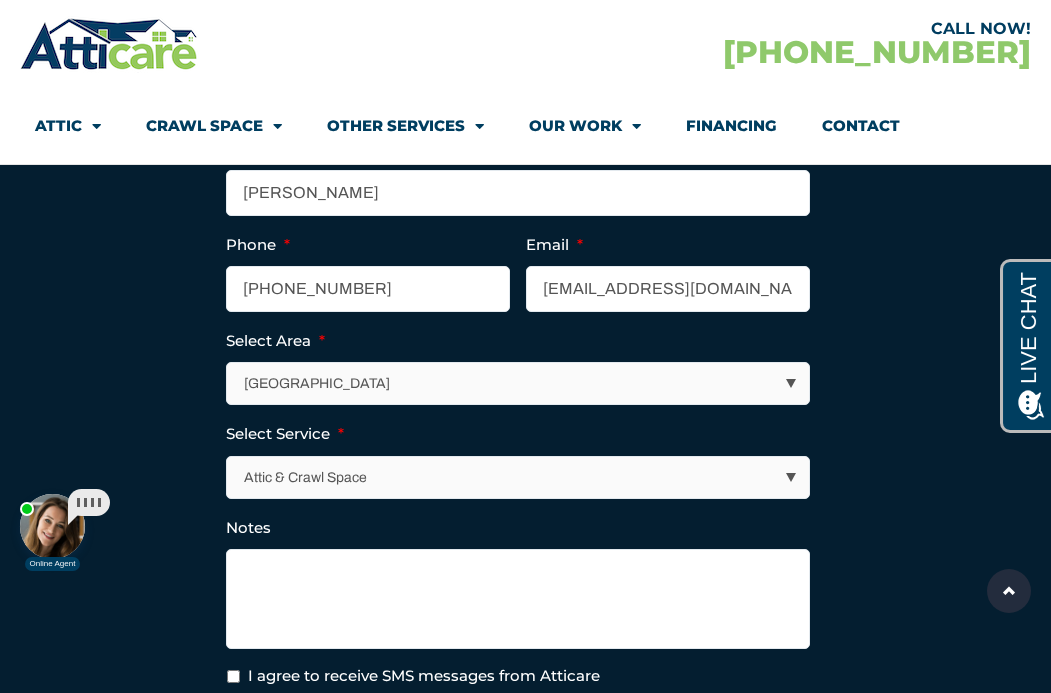 click on "Submit Message" at bounding box center (518, 740) 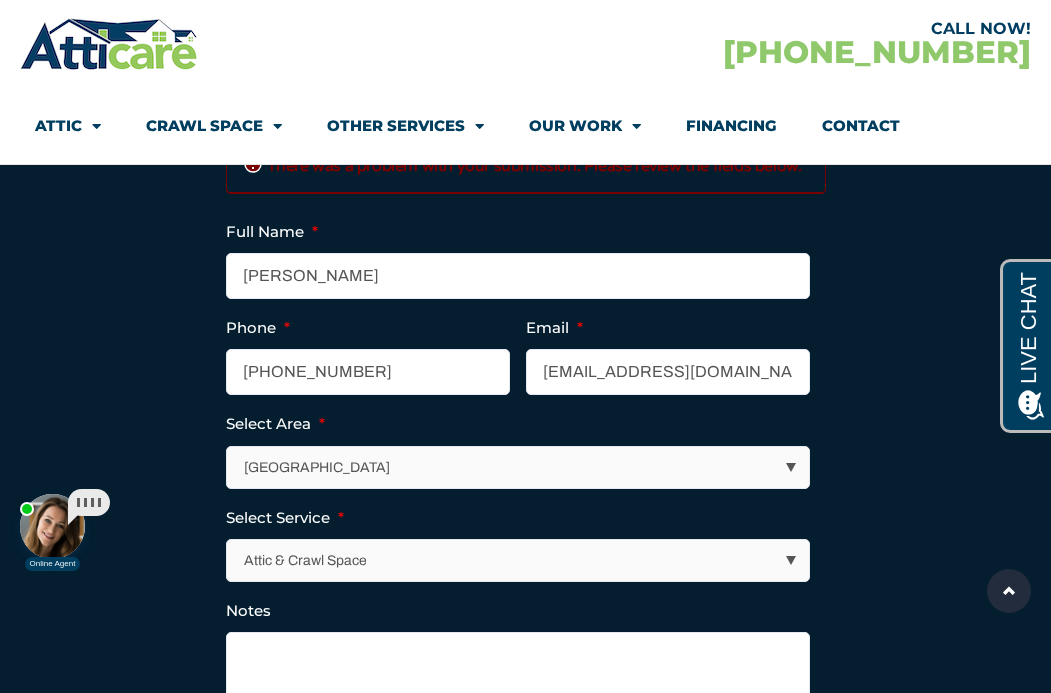 scroll, scrollTop: 0, scrollLeft: 0, axis: both 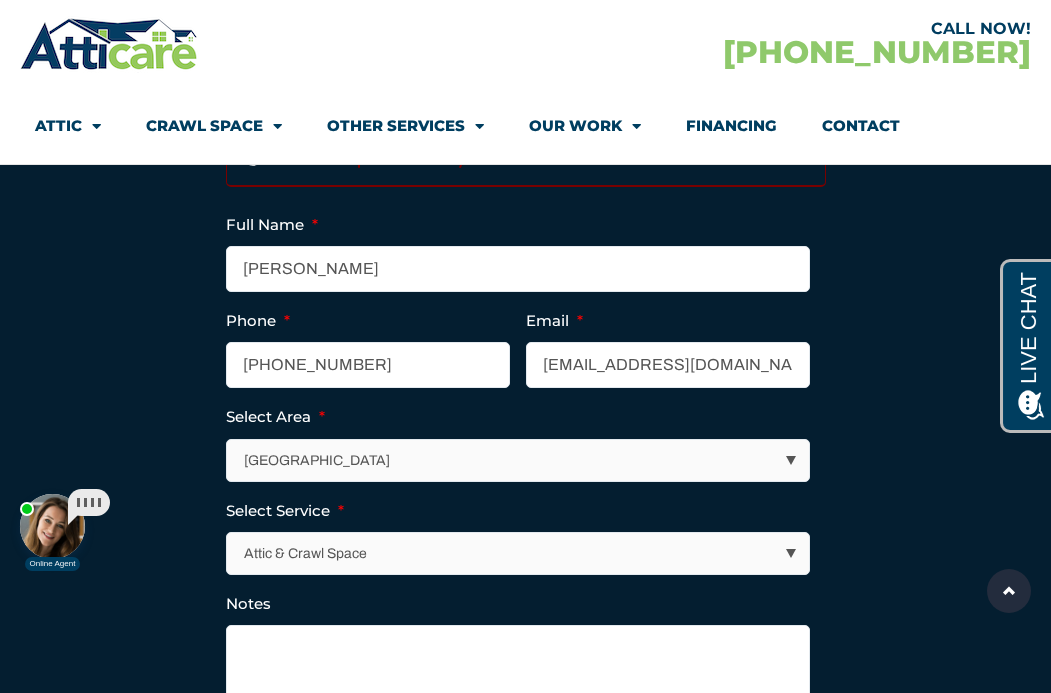 click on "I agree to receive SMS messages from Atticare" at bounding box center [233, 752] 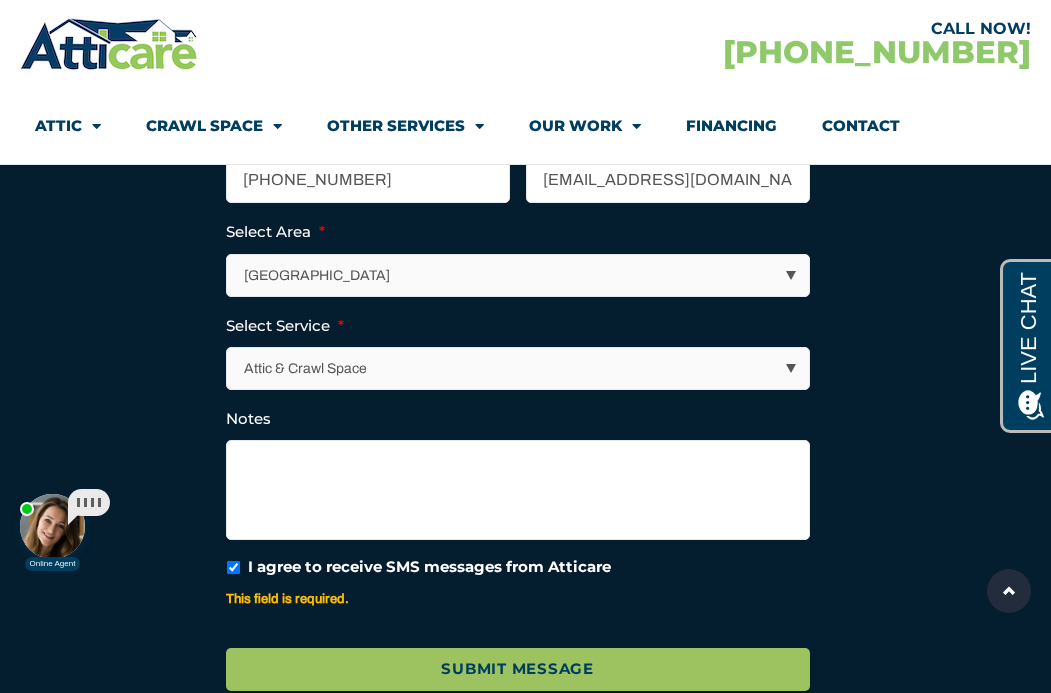 scroll, scrollTop: 9097, scrollLeft: 0, axis: vertical 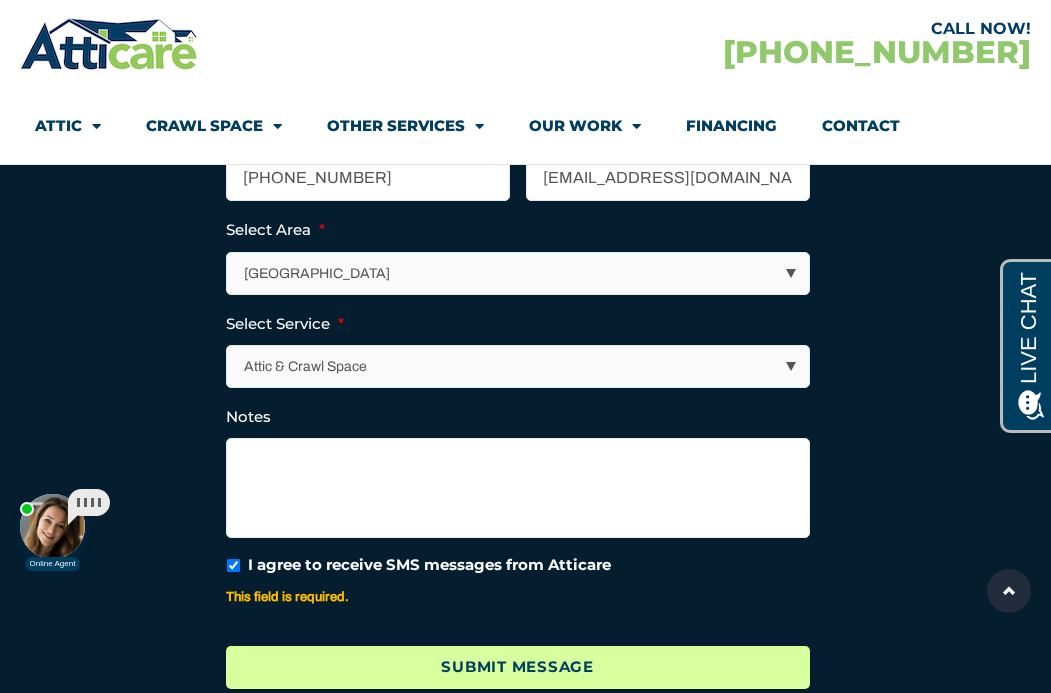 click on "Submit Message" at bounding box center (518, 667) 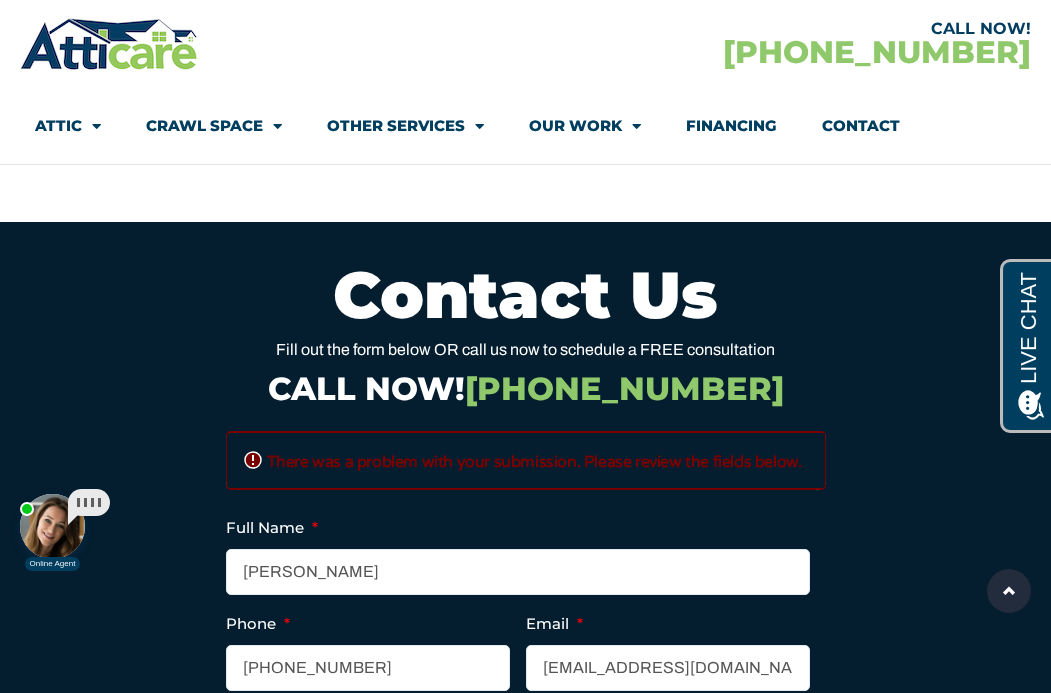 scroll, scrollTop: 8594, scrollLeft: 0, axis: vertical 